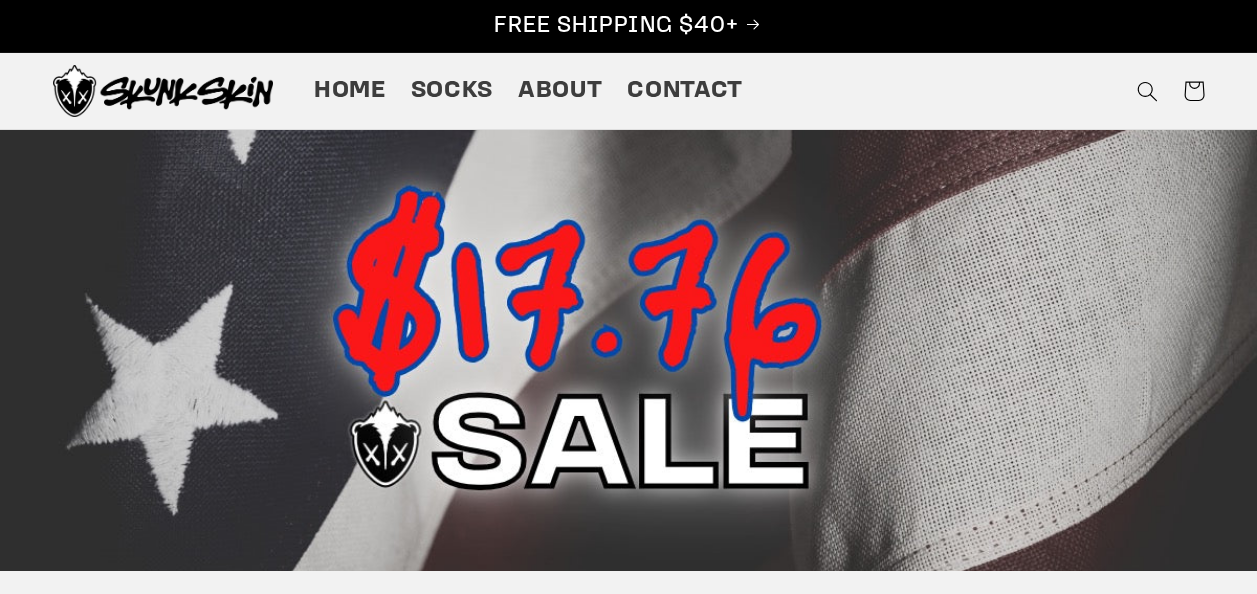 scroll, scrollTop: 0, scrollLeft: 0, axis: both 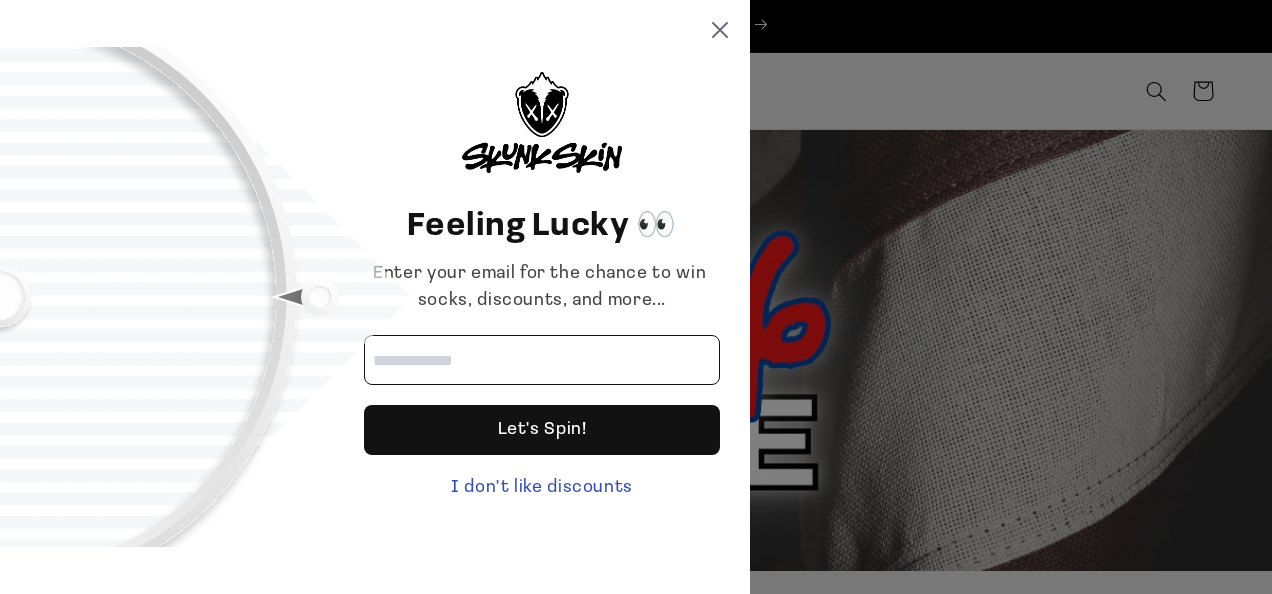 click at bounding box center (542, 360) 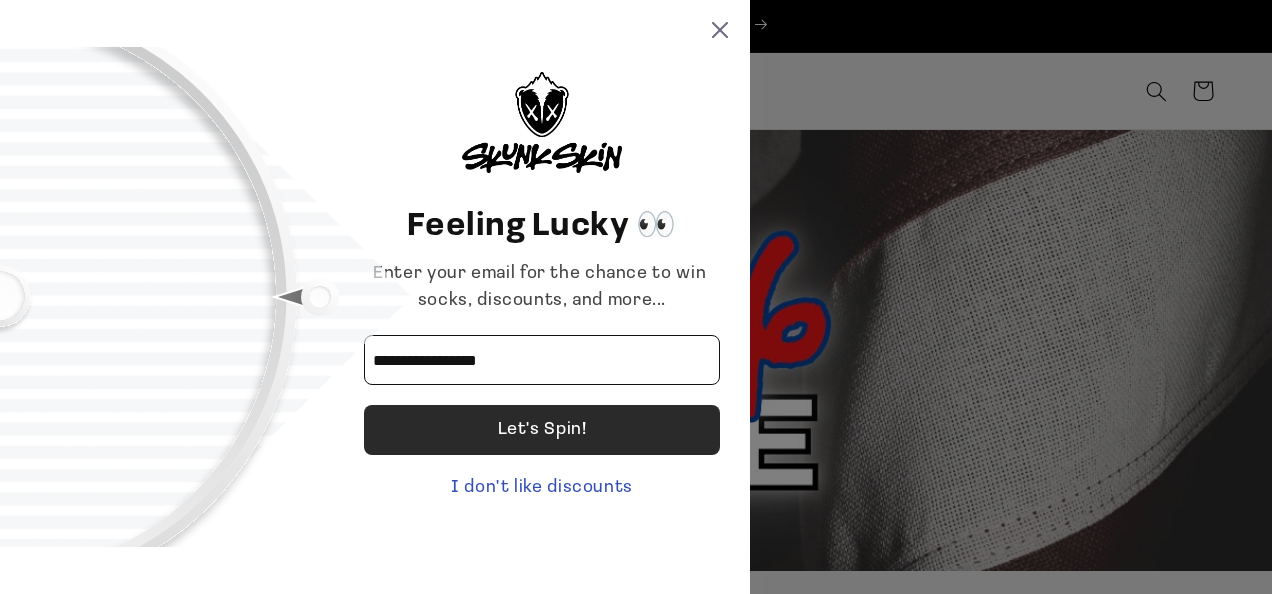 type on "**********" 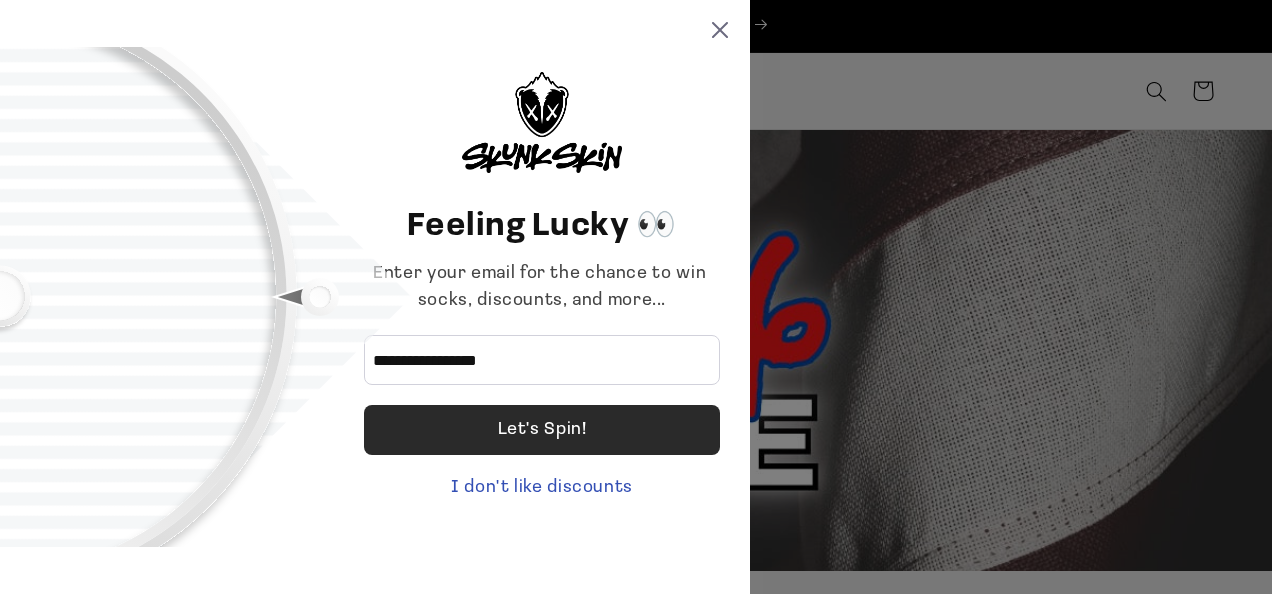 click on "Let's Spin!" at bounding box center [542, 430] 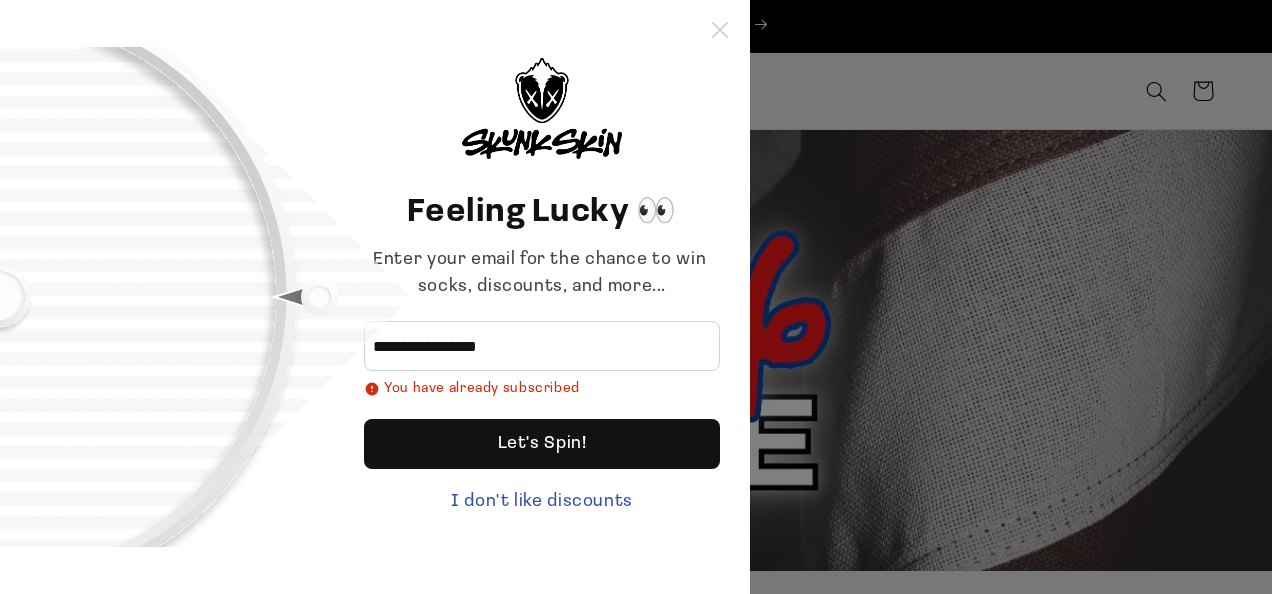 click 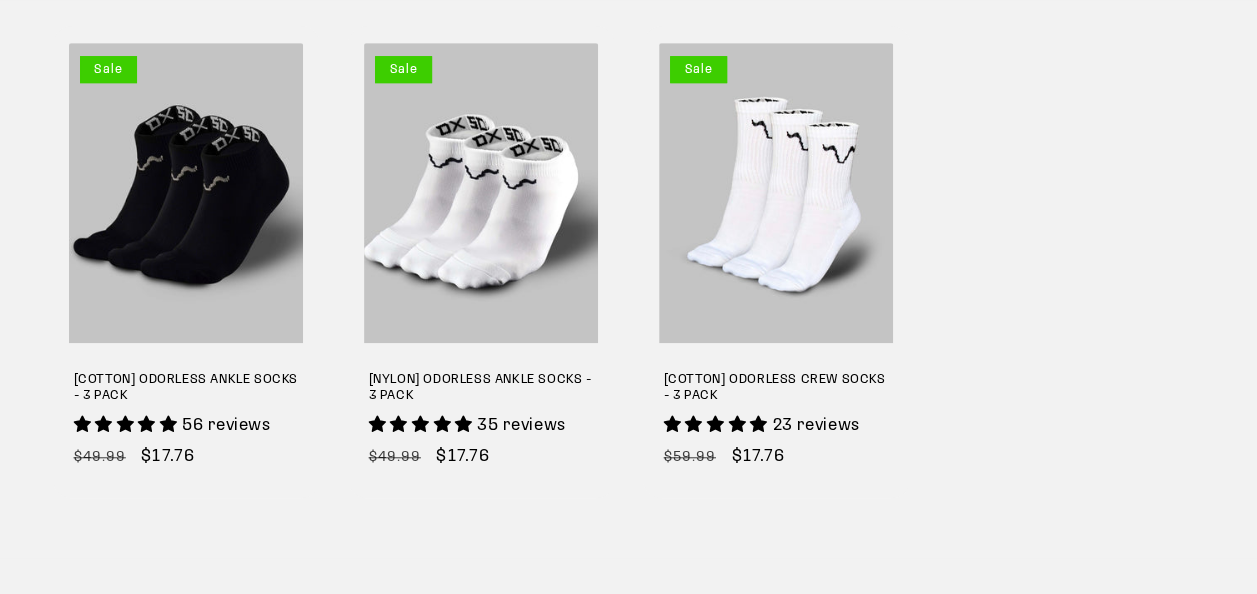 scroll, scrollTop: 676, scrollLeft: 0, axis: vertical 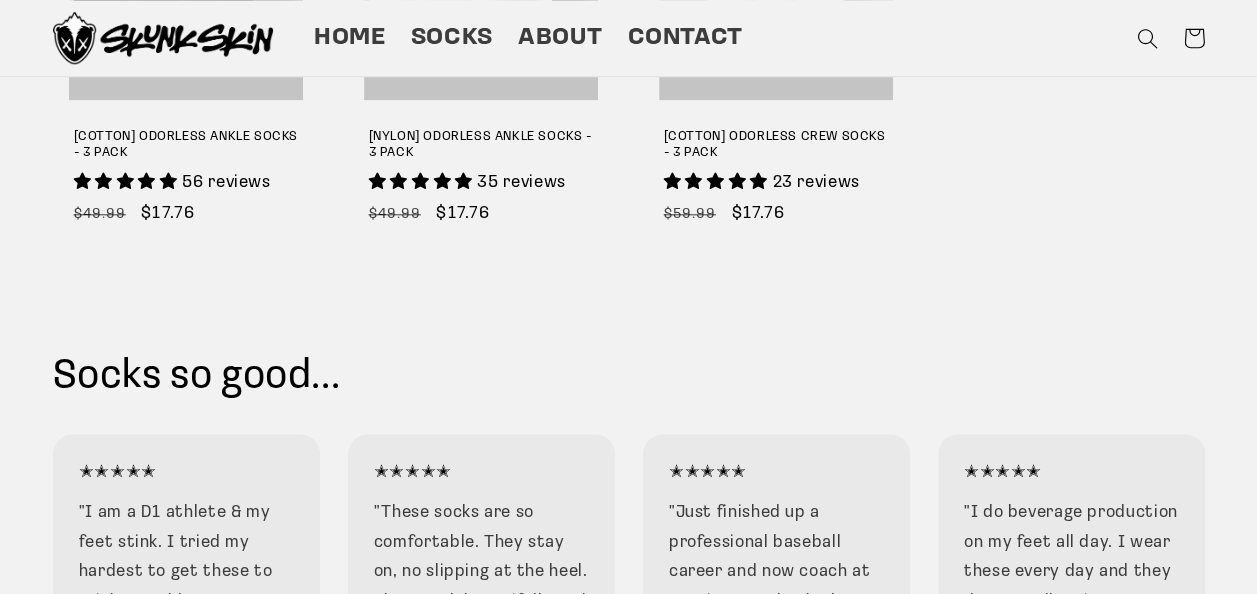 click on "Socks so good..." at bounding box center (629, 377) 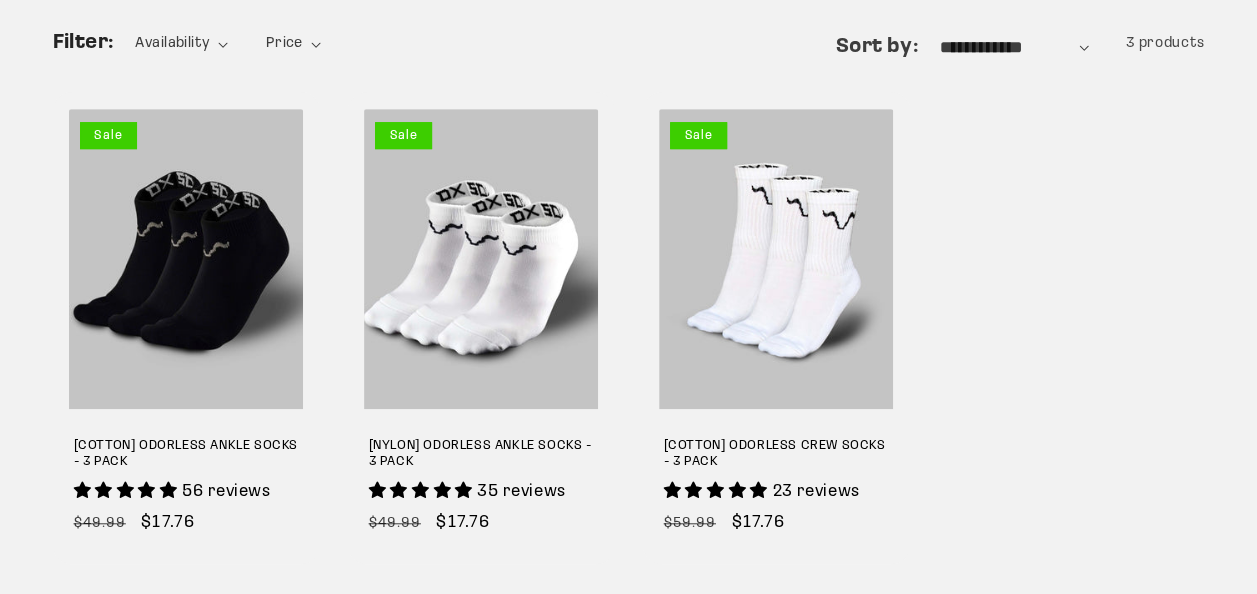 scroll, scrollTop: 612, scrollLeft: 0, axis: vertical 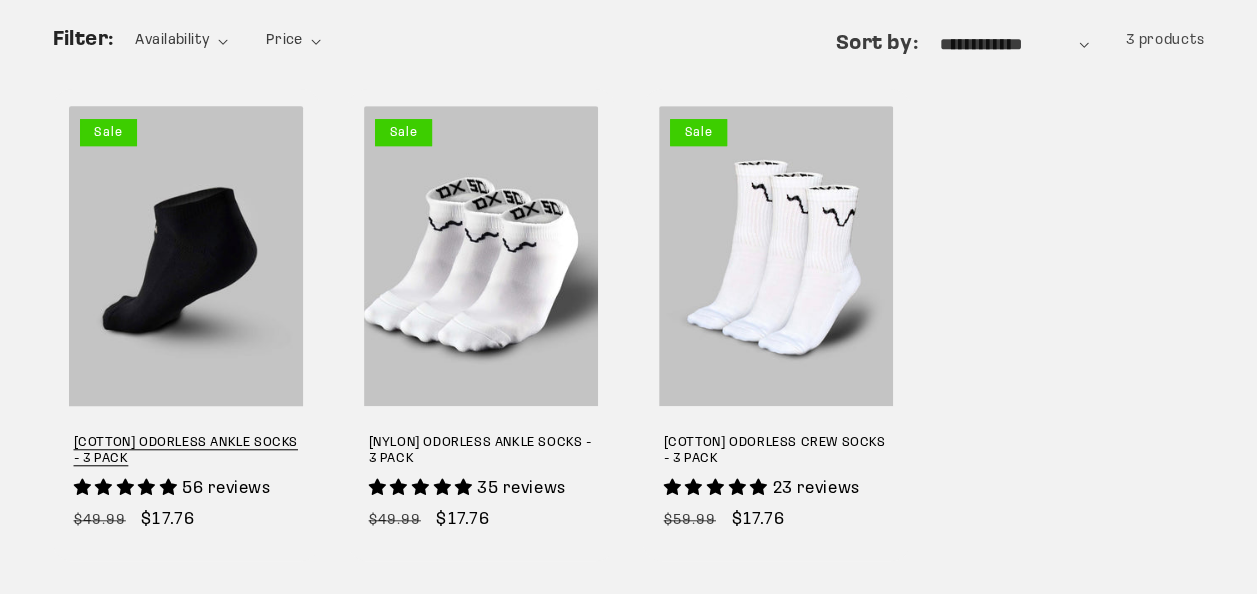 click on "[COTTON] ODORLESS ANKLE SOCKS - 3 PACK" at bounding box center [186, 452] 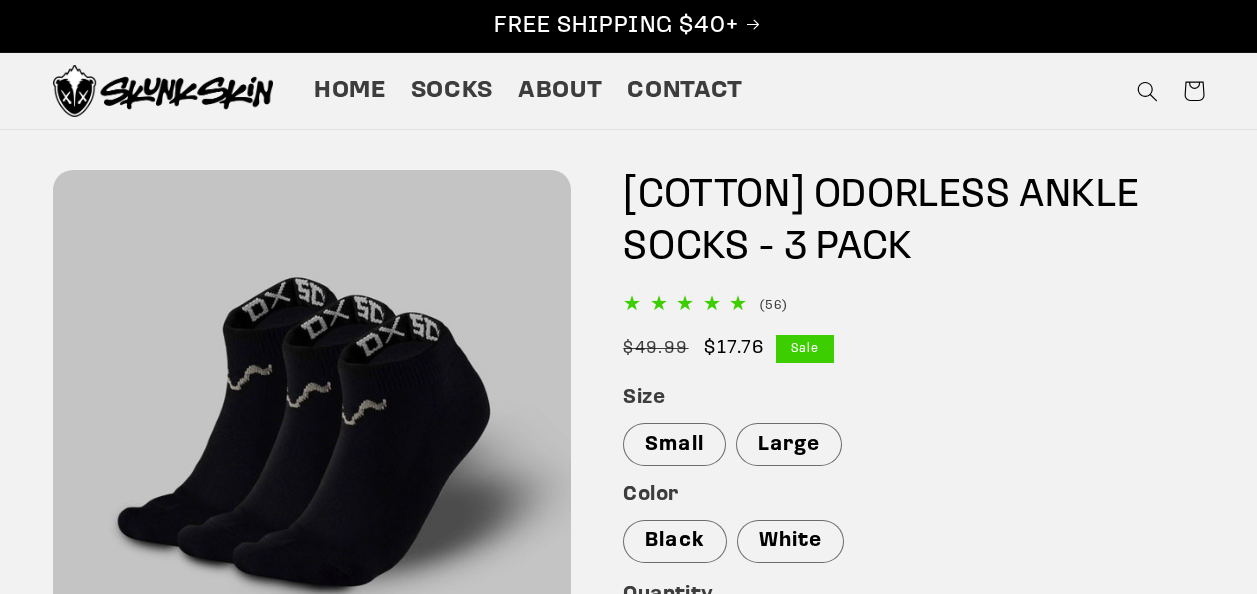 scroll, scrollTop: 0, scrollLeft: 0, axis: both 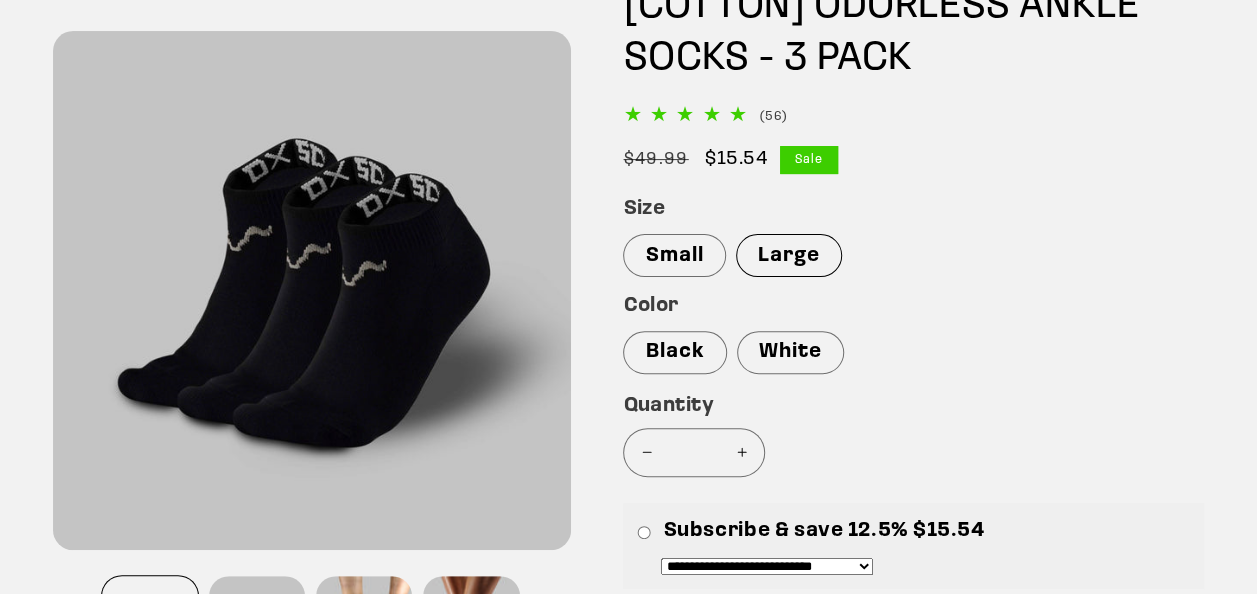 click on "Large" at bounding box center (789, 255) 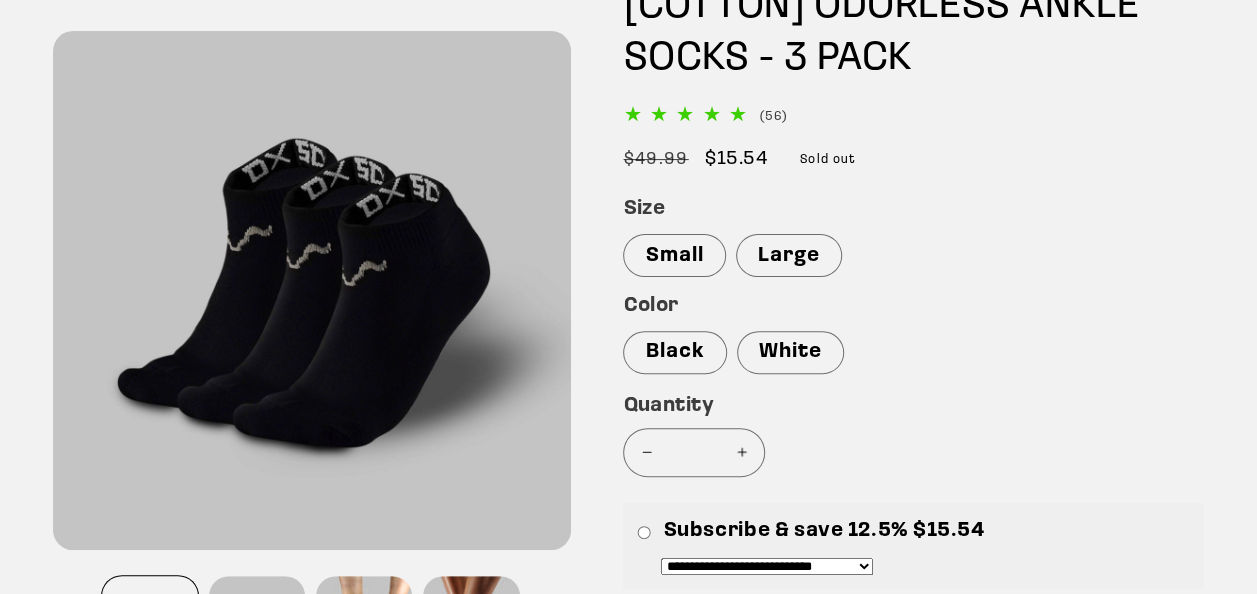 click on "Increase quantity for [COTTON] ODORLESS ANKLE SOCKS - 3 PACK" at bounding box center [741, 452] 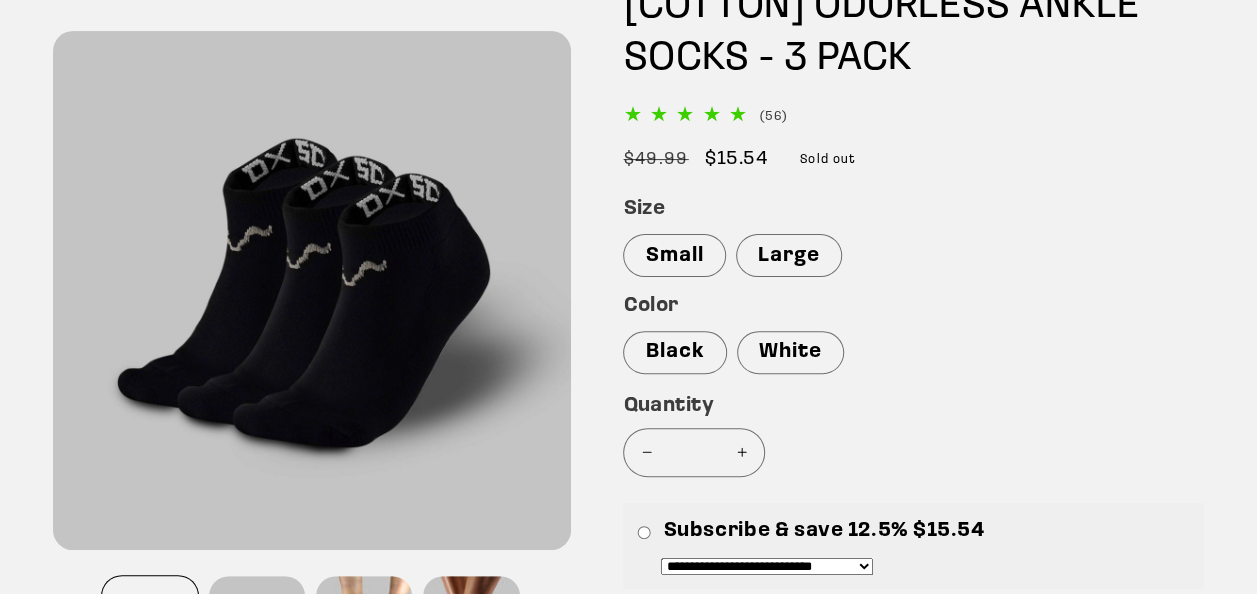 click on "**********" 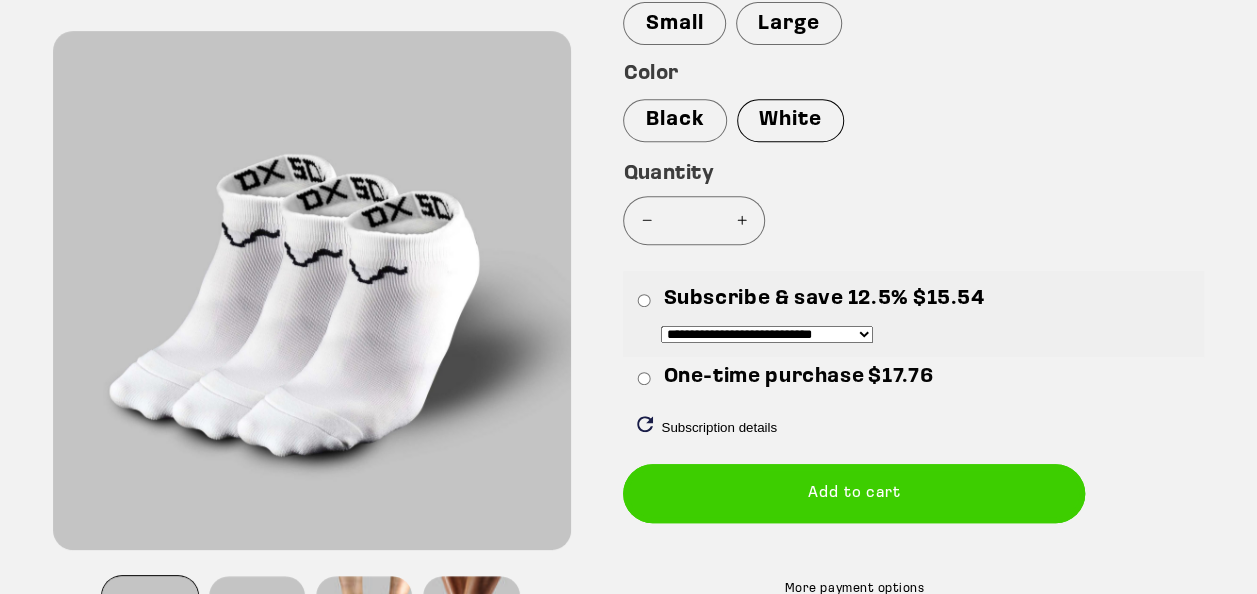 scroll, scrollTop: 422, scrollLeft: 0, axis: vertical 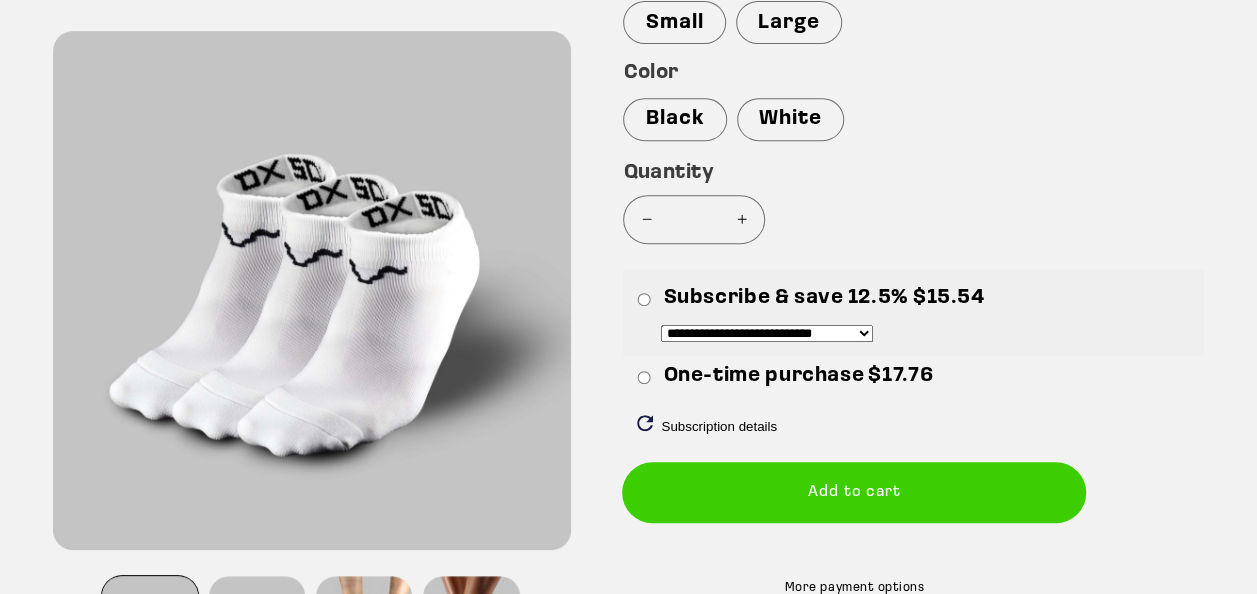 click on "Add to cart" at bounding box center [854, 492] 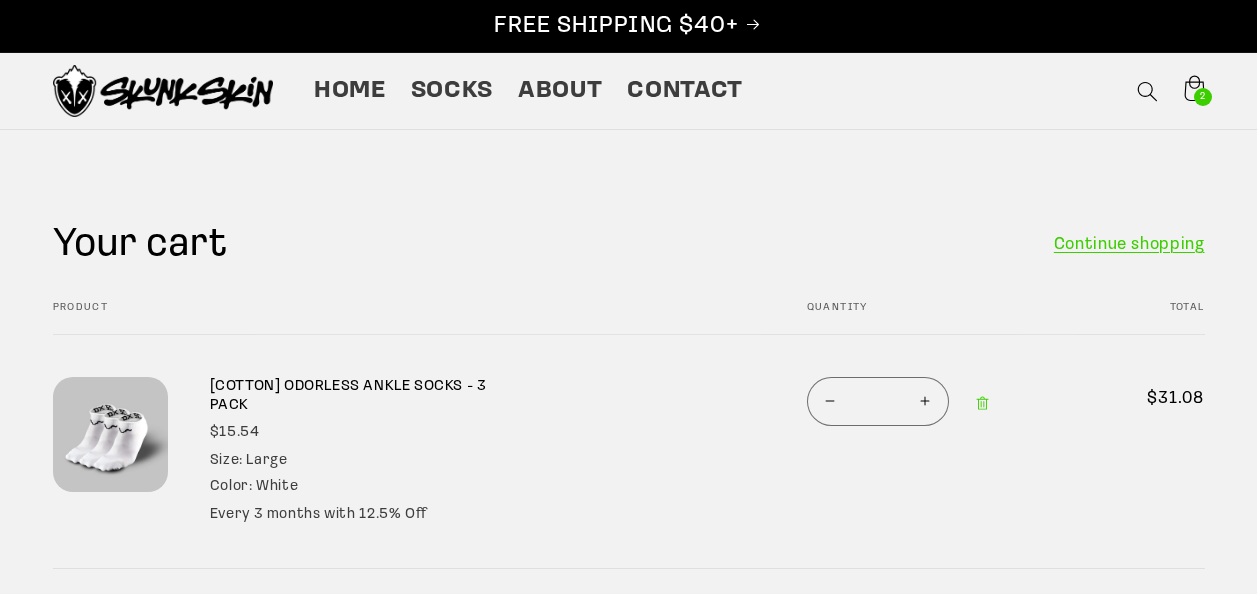 scroll, scrollTop: 0, scrollLeft: 0, axis: both 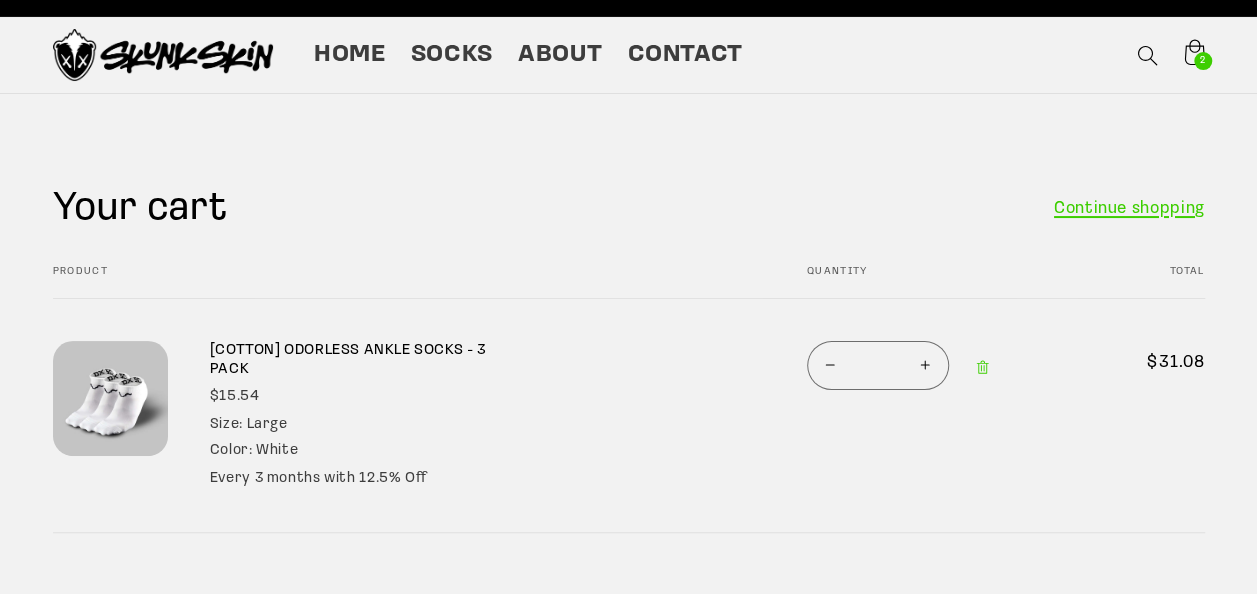 click on "Continue shopping" at bounding box center [1129, 209] 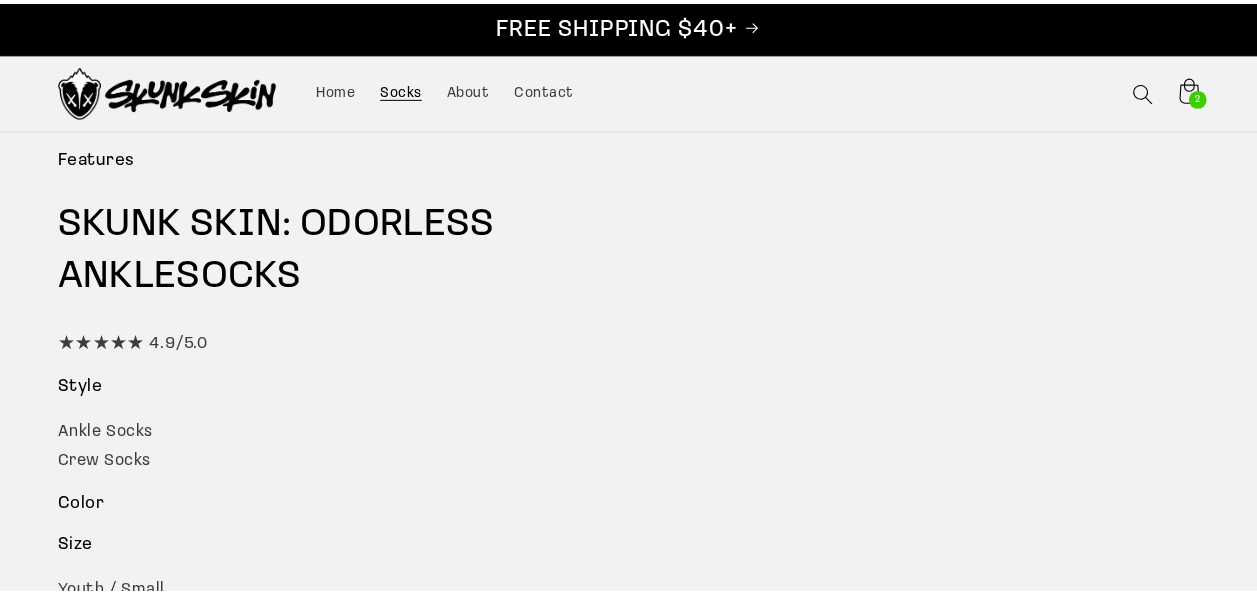 scroll, scrollTop: 0, scrollLeft: 0, axis: both 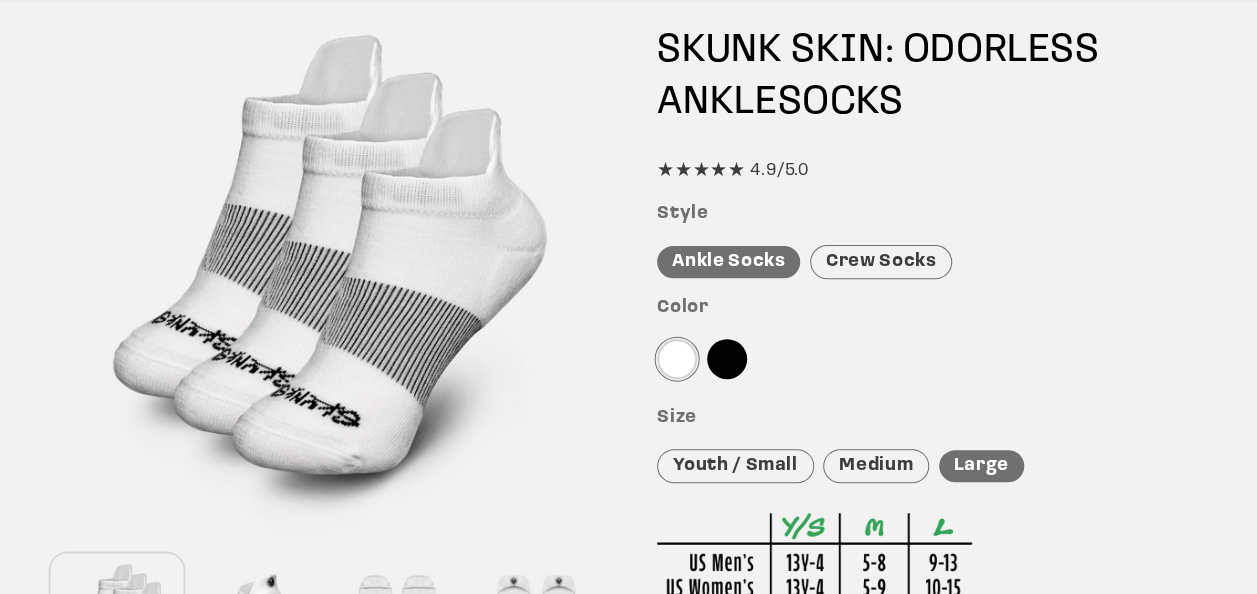 click at bounding box center (727, 359) 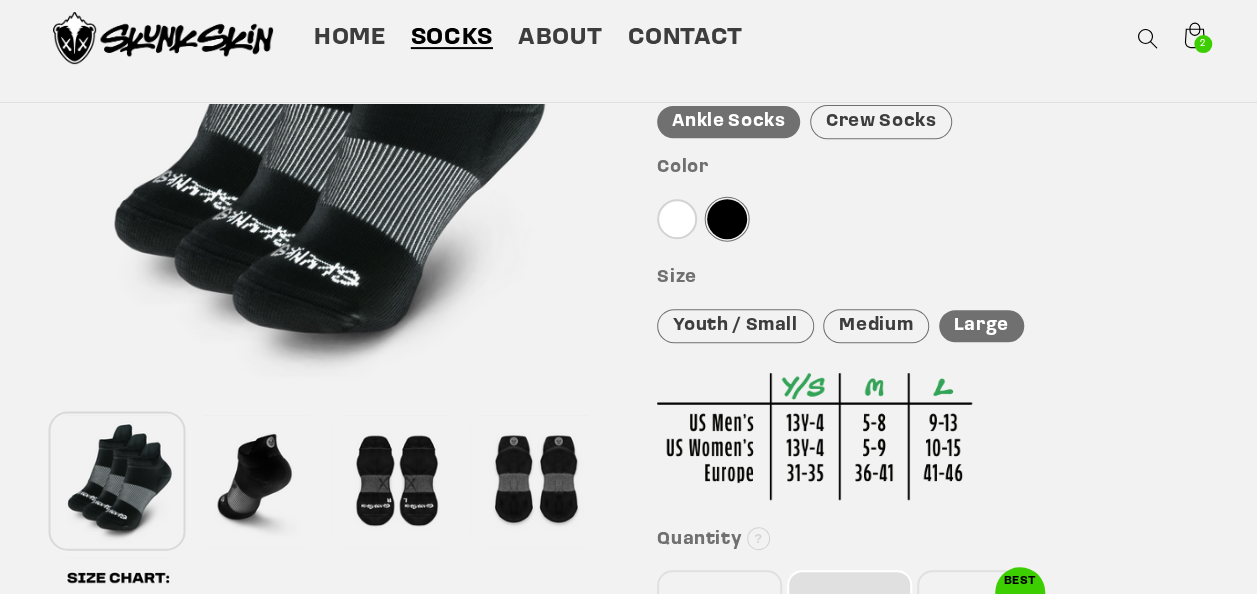 scroll, scrollTop: 337, scrollLeft: 0, axis: vertical 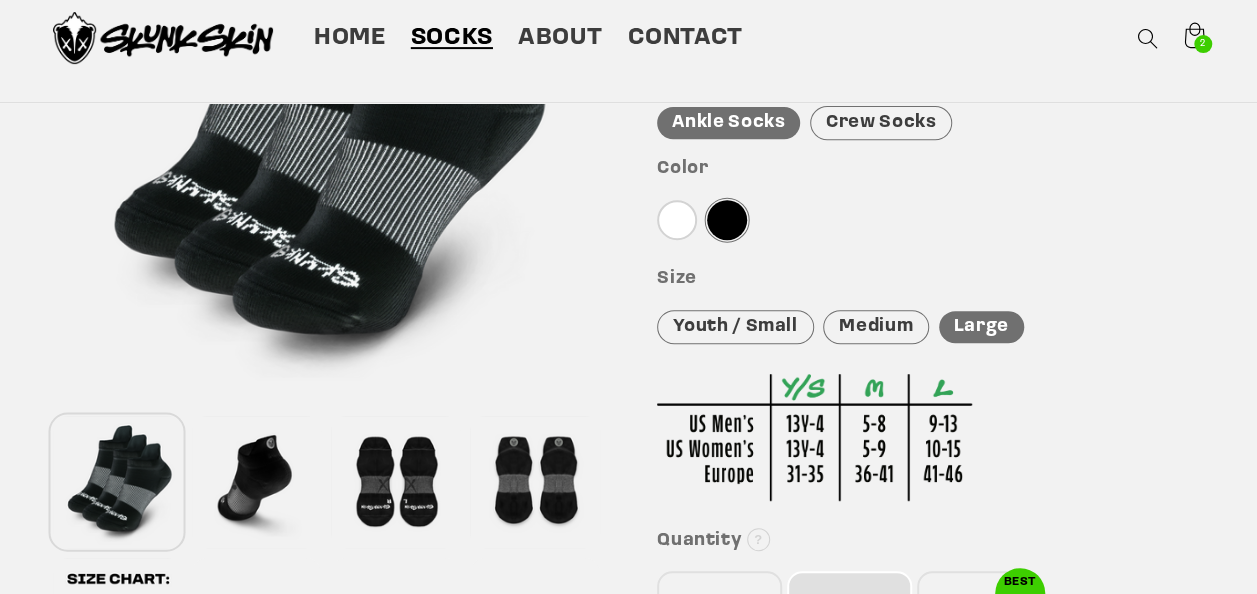 click at bounding box center [814, 437] 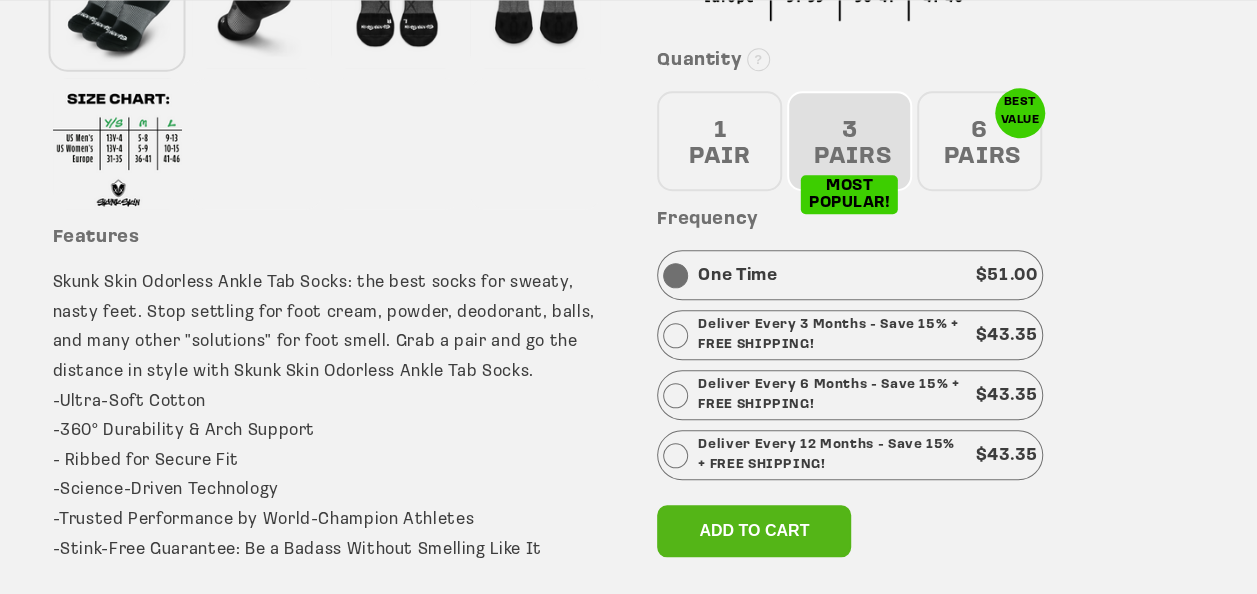 scroll, scrollTop: 822, scrollLeft: 0, axis: vertical 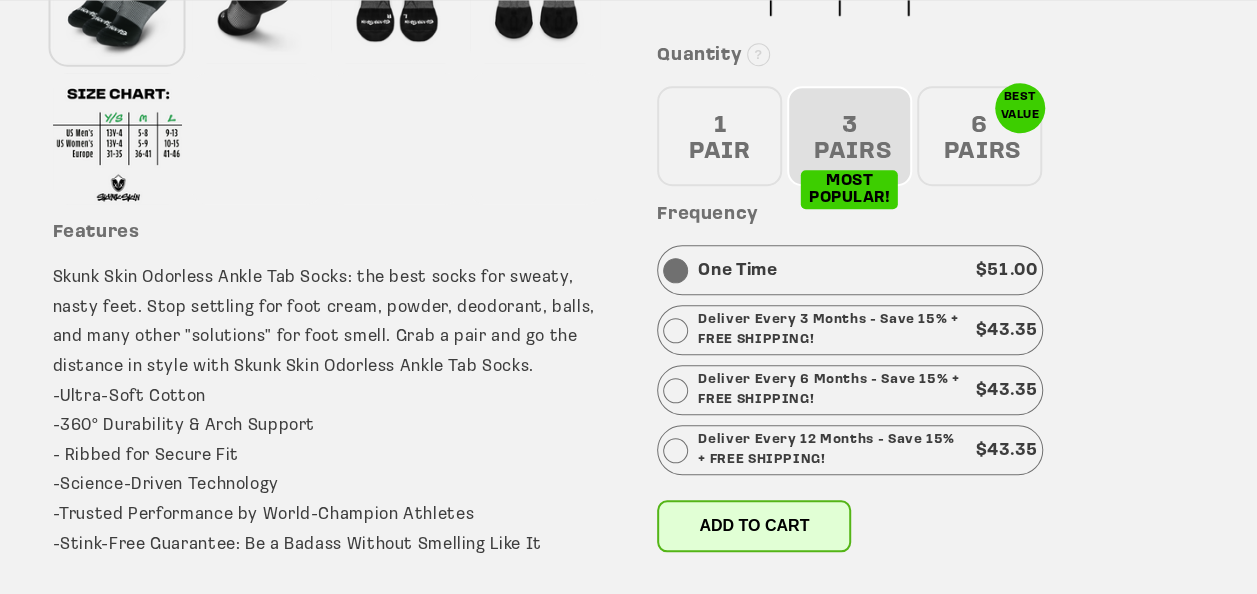 click on "Add to cart" at bounding box center (754, 525) 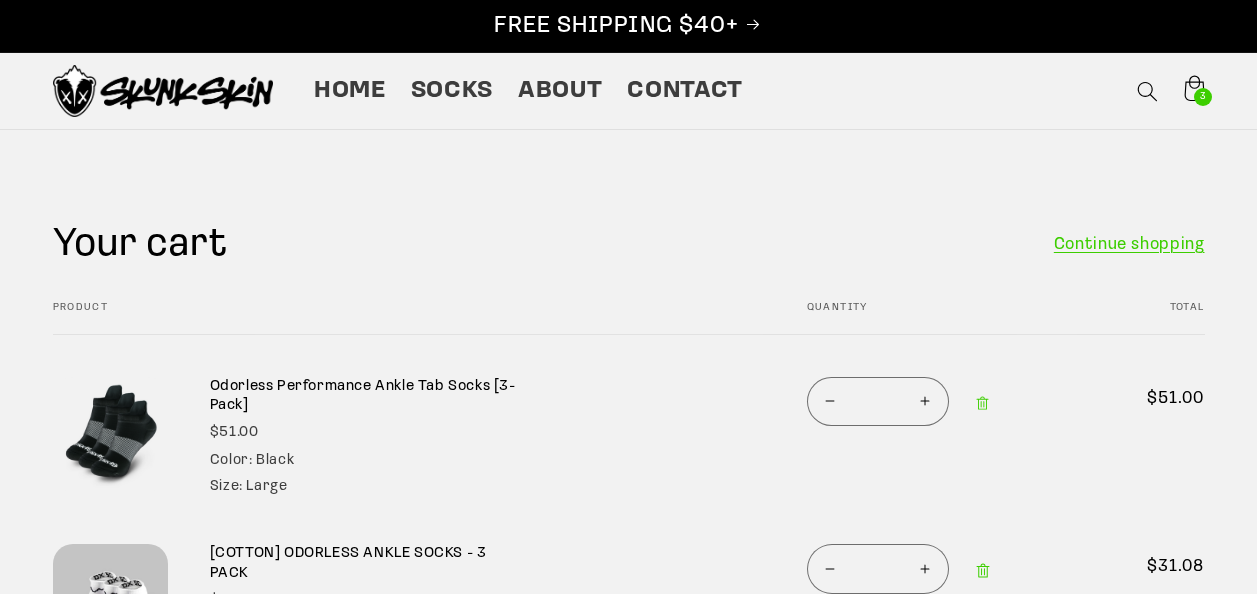 scroll, scrollTop: 0, scrollLeft: 0, axis: both 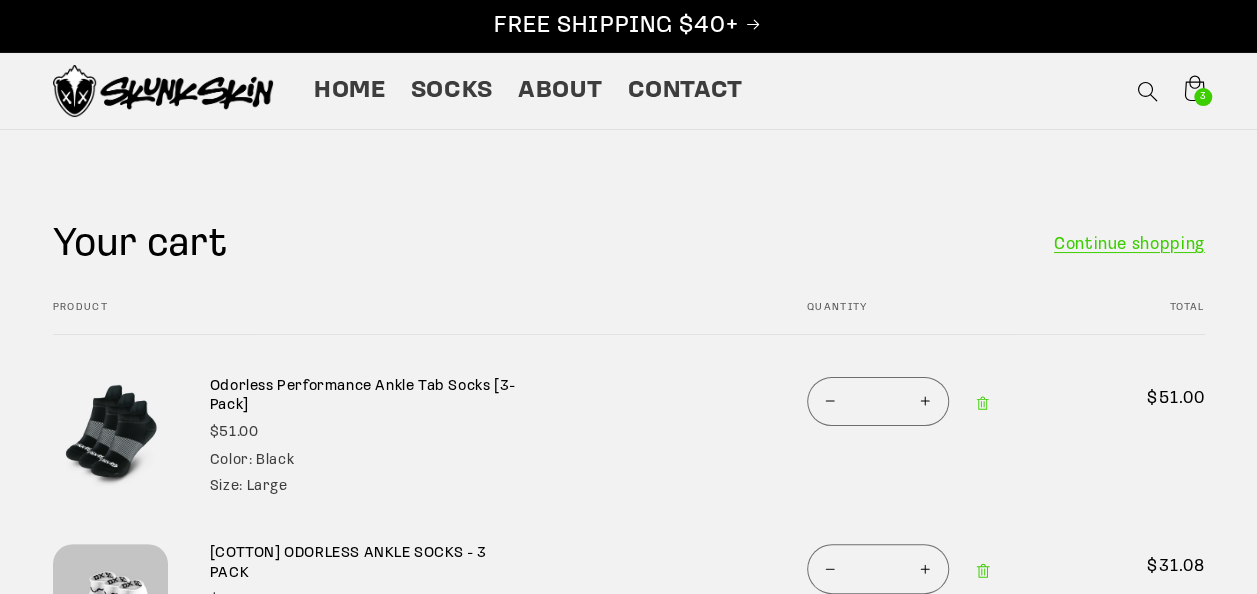 click on "[COTTON] ODORLESS ANKLE SOCKS - 3 PACK
$15.54
Size:
Large
Color:
White
Every 3 months with 12.5% Off" at bounding box center [456, 597] 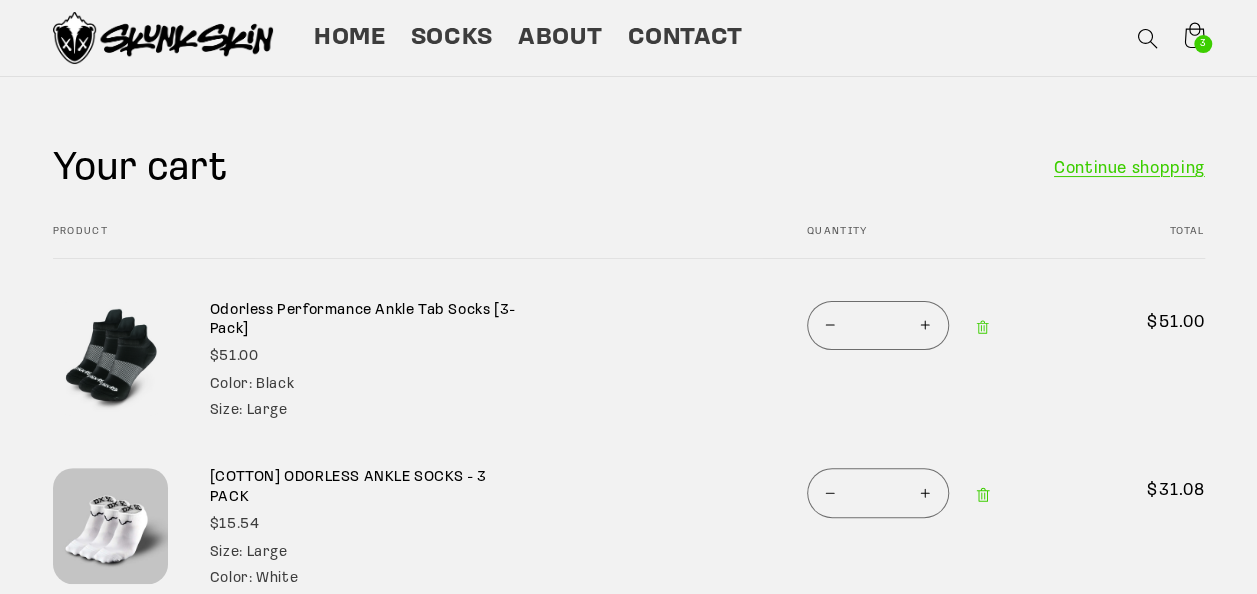 scroll, scrollTop: 72, scrollLeft: 0, axis: vertical 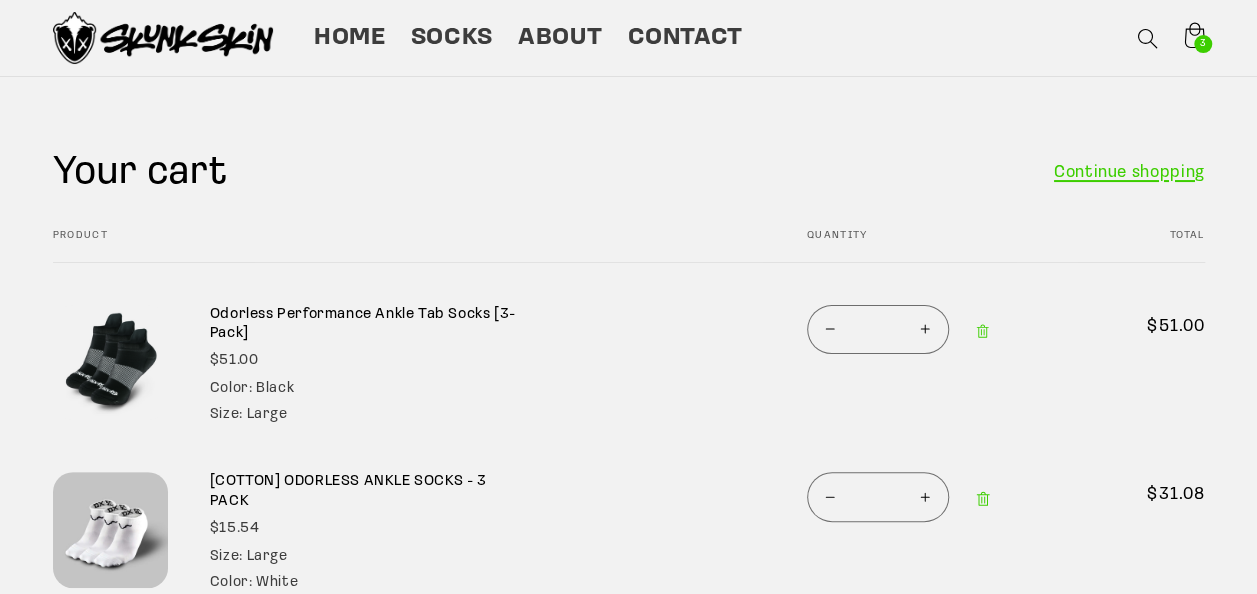 click on "Continue shopping" at bounding box center (1129, 173) 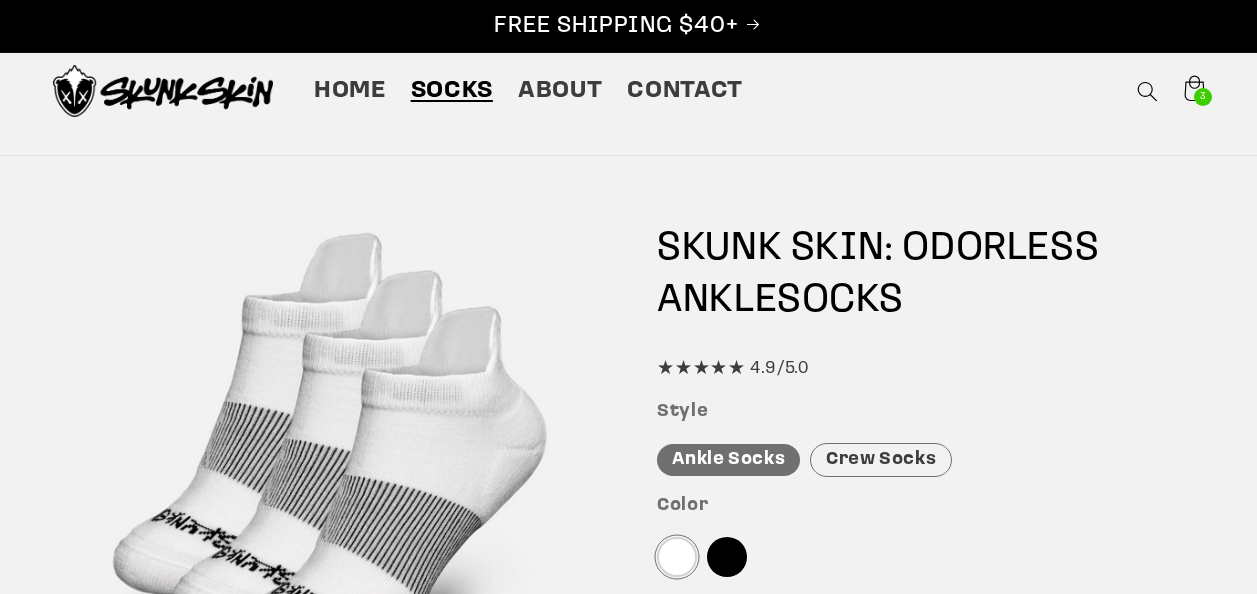 scroll, scrollTop: 0, scrollLeft: 0, axis: both 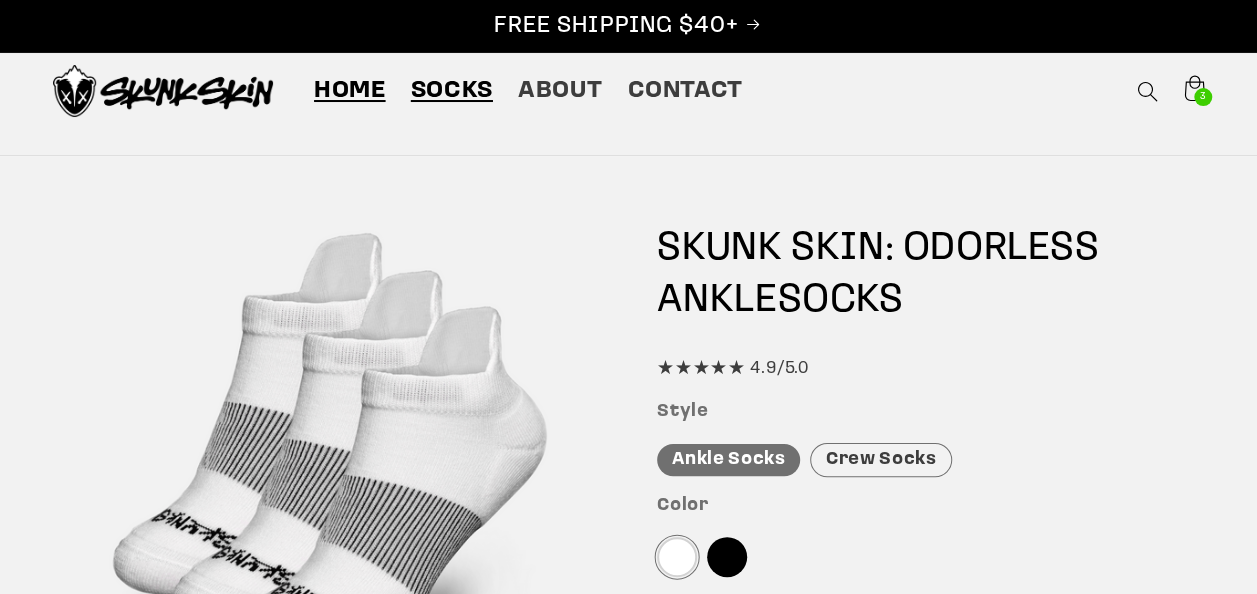 click on "Home" at bounding box center [350, 91] 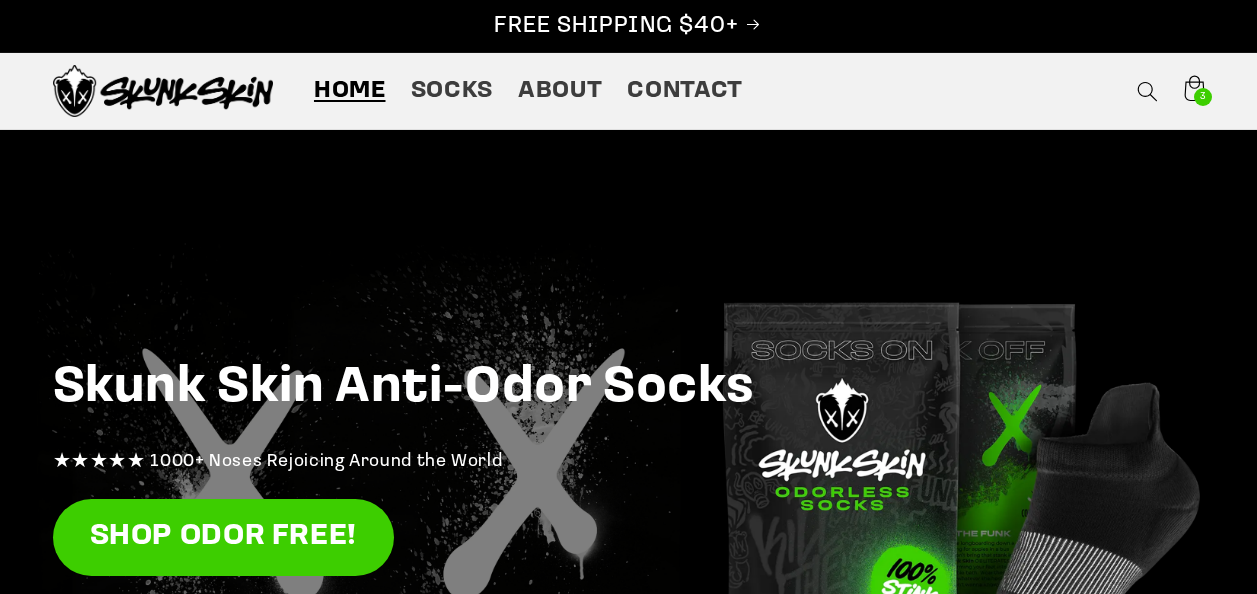 scroll, scrollTop: 0, scrollLeft: 0, axis: both 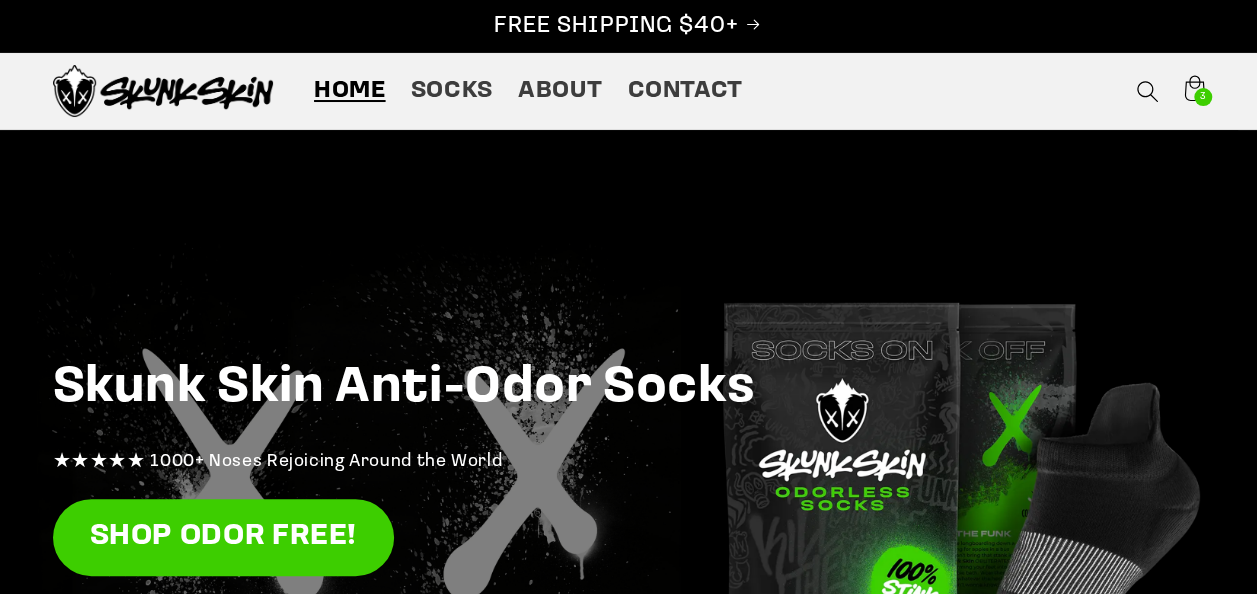 click 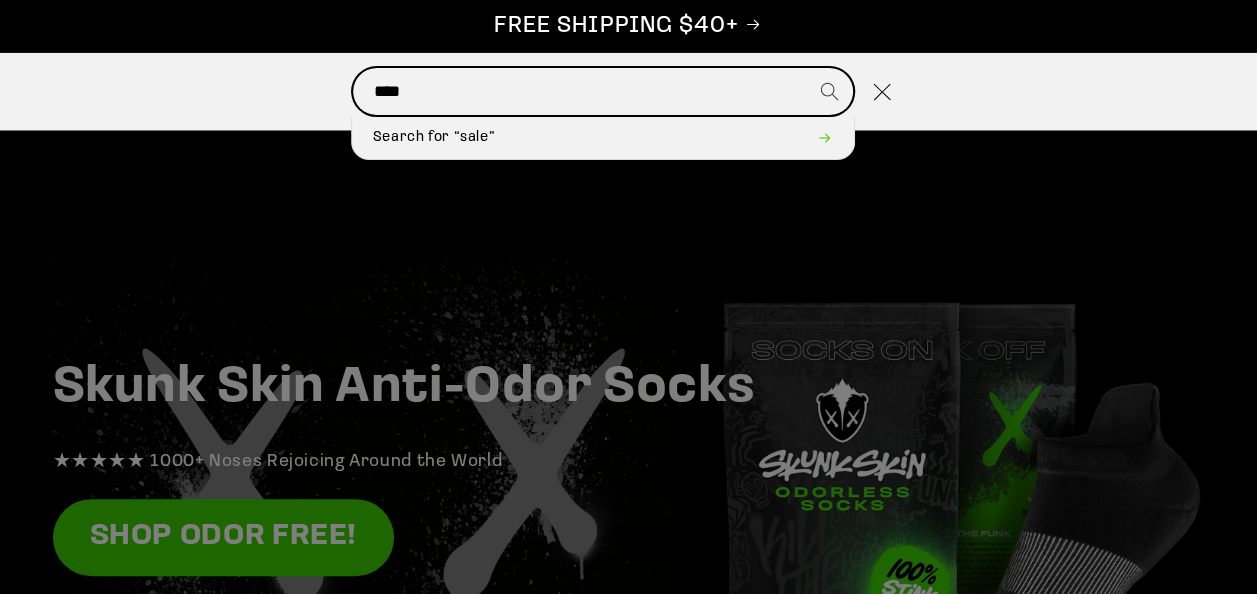 type on "****" 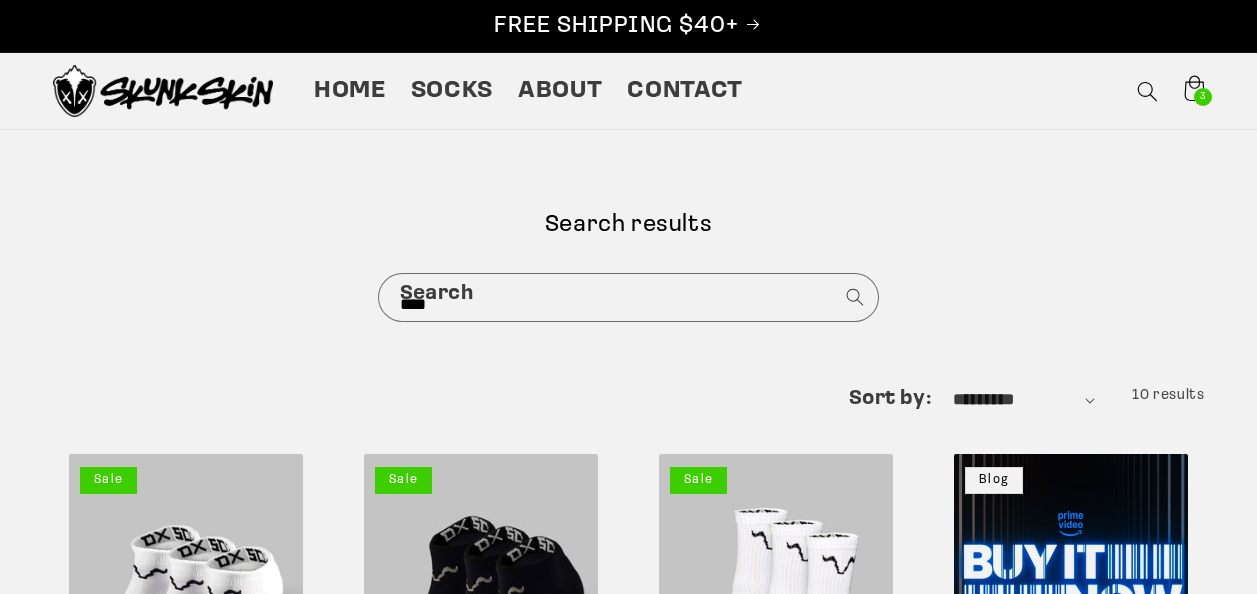 scroll, scrollTop: 0, scrollLeft: 0, axis: both 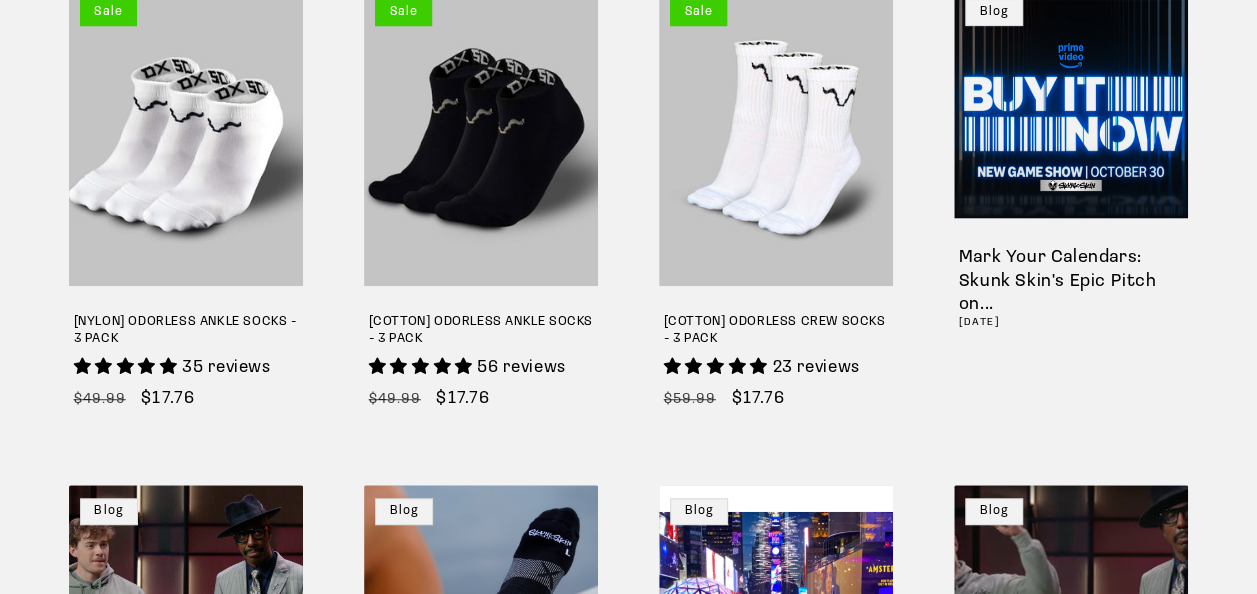click on "[COTTON] ODORLESS ANKLE SOCKS - 3 PACK" at bounding box center [481, 331] 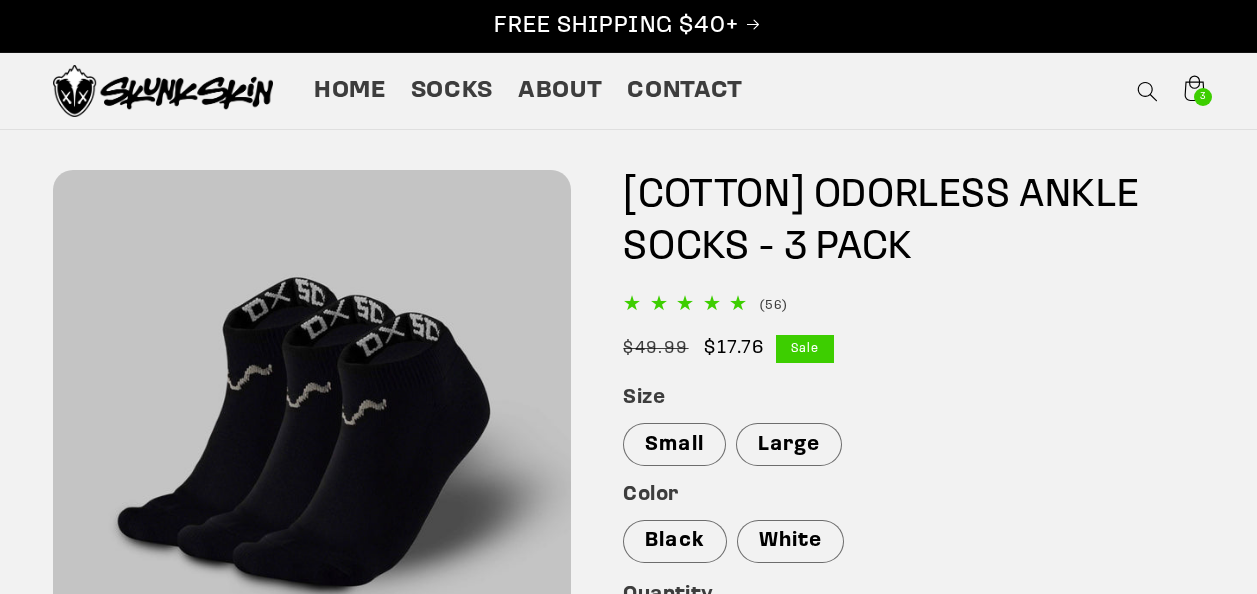 scroll, scrollTop: 0, scrollLeft: 0, axis: both 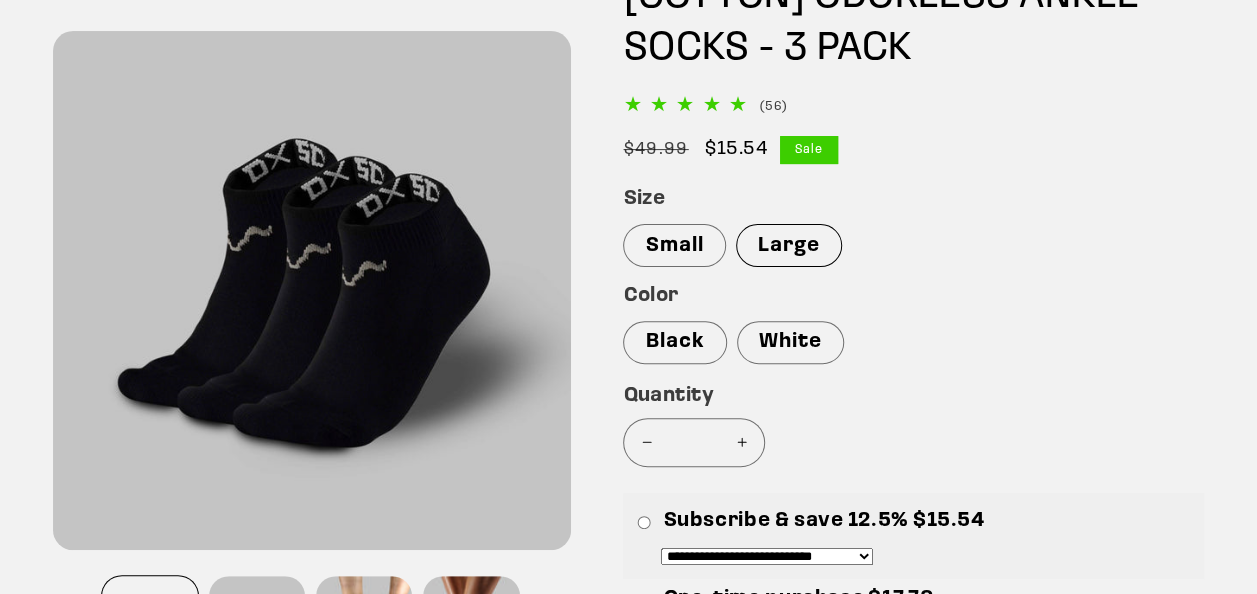 click on "Large" at bounding box center (789, 245) 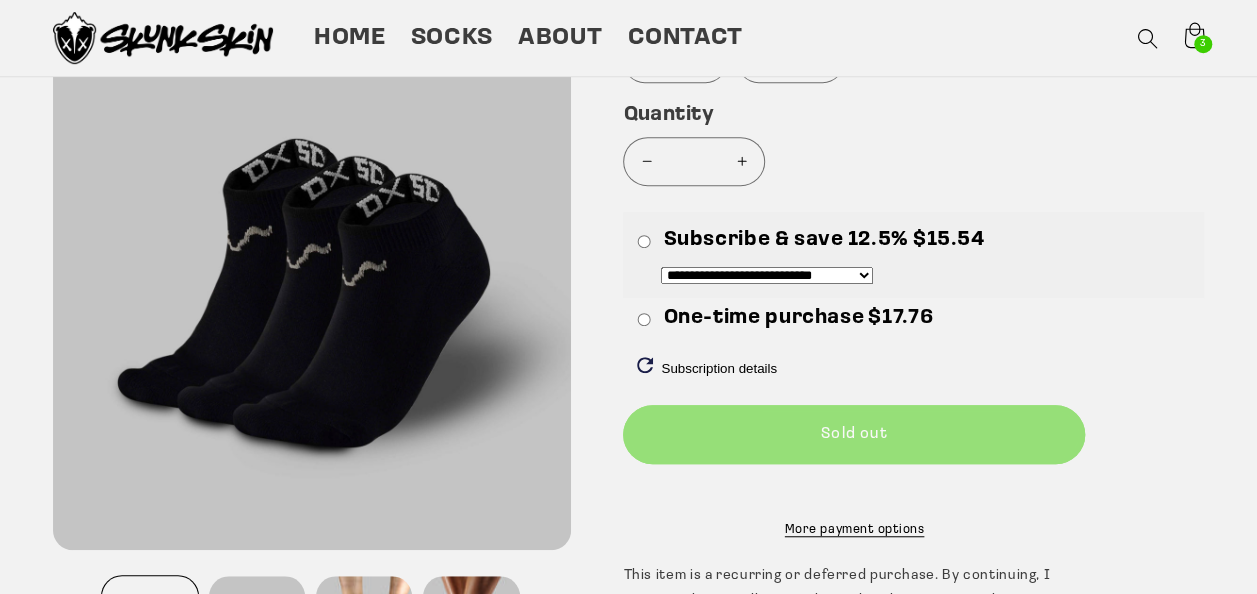 scroll, scrollTop: 479, scrollLeft: 0, axis: vertical 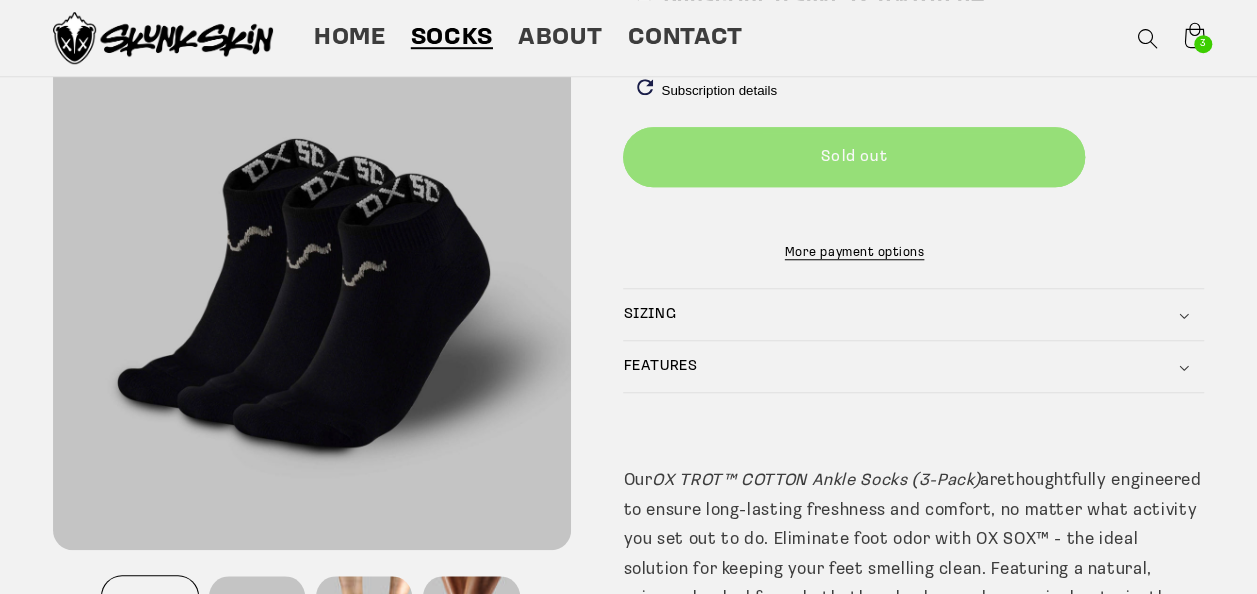 click on "Socks" at bounding box center (452, 38) 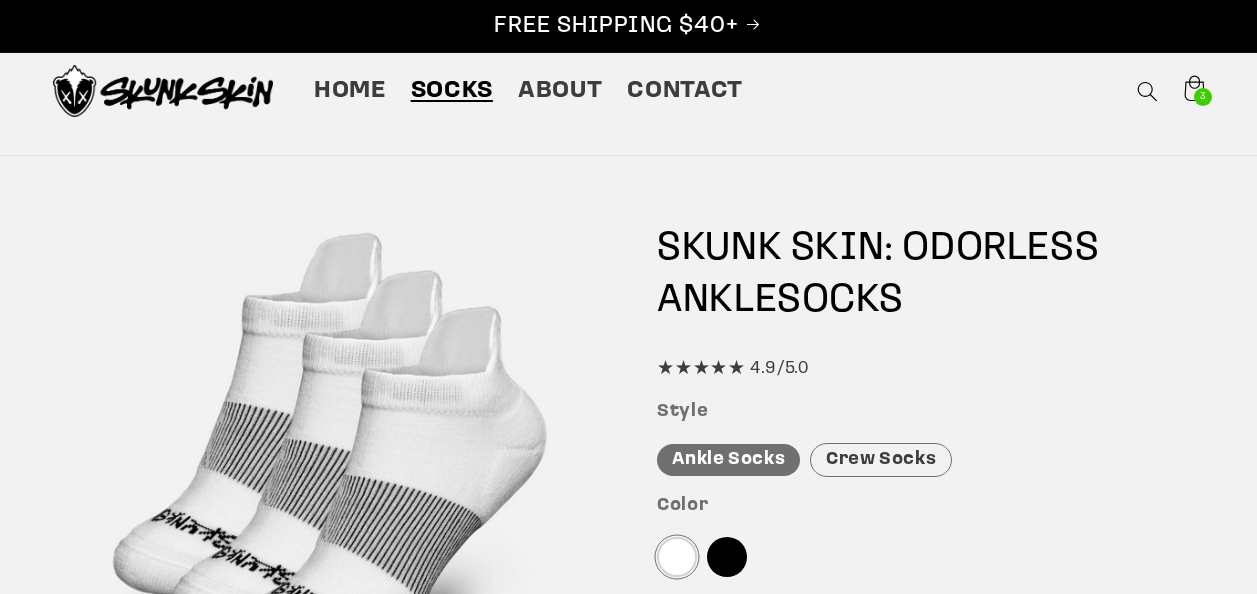 scroll, scrollTop: 0, scrollLeft: 0, axis: both 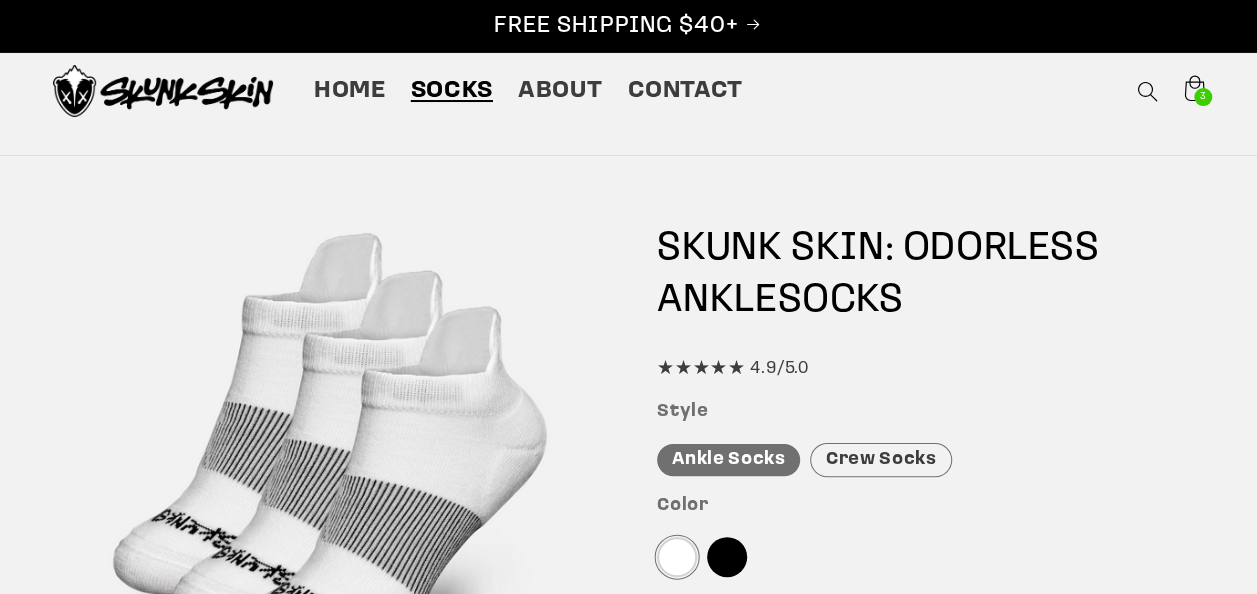 click on "Socks" at bounding box center (451, 91) 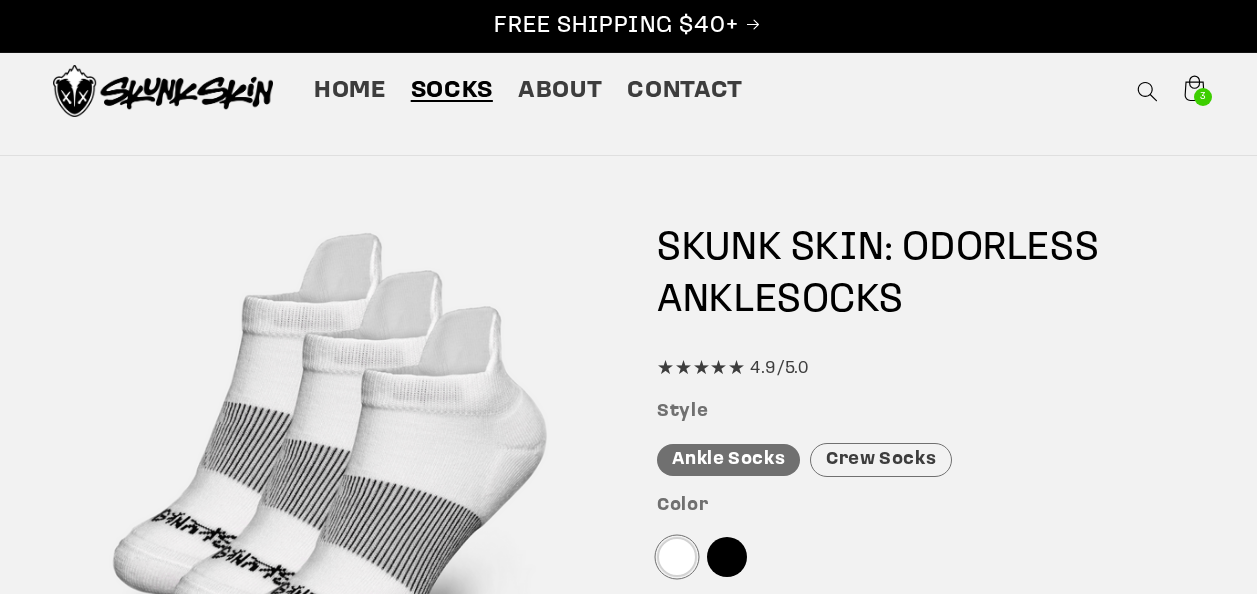 scroll, scrollTop: 0, scrollLeft: 0, axis: both 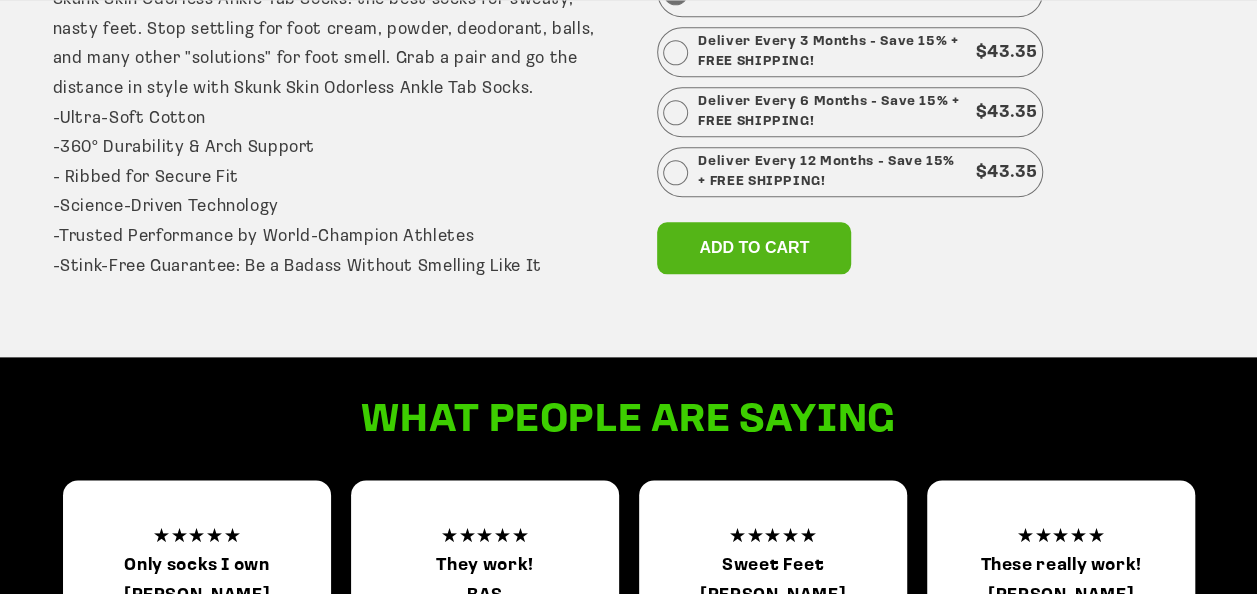 click on "★★★★★
These really work!
Terri Verified Buyer
"My son’s feet are now bearable when he takes his shoes off! His fiancee is so glad I got him these!"" 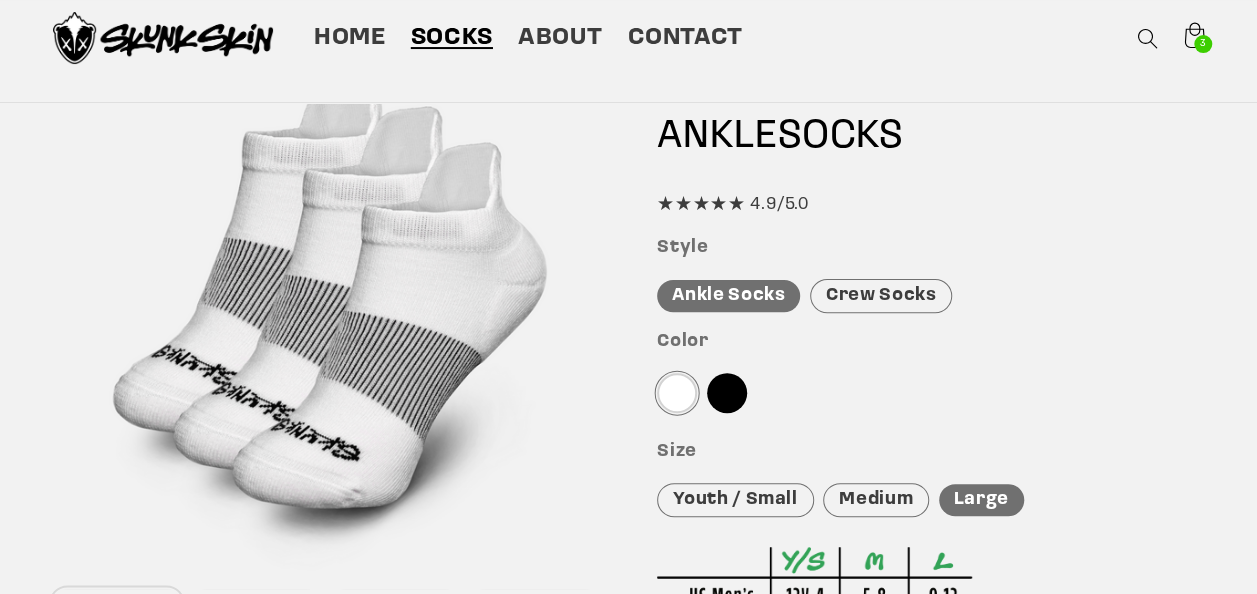 scroll, scrollTop: 0, scrollLeft: 0, axis: both 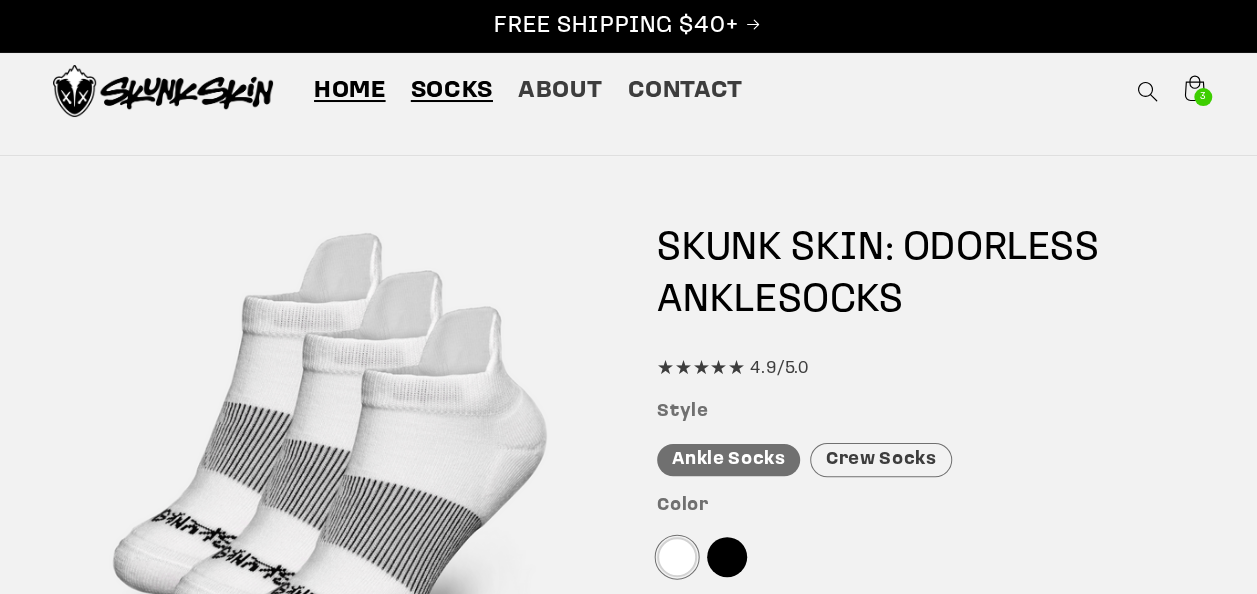 click on "Home" 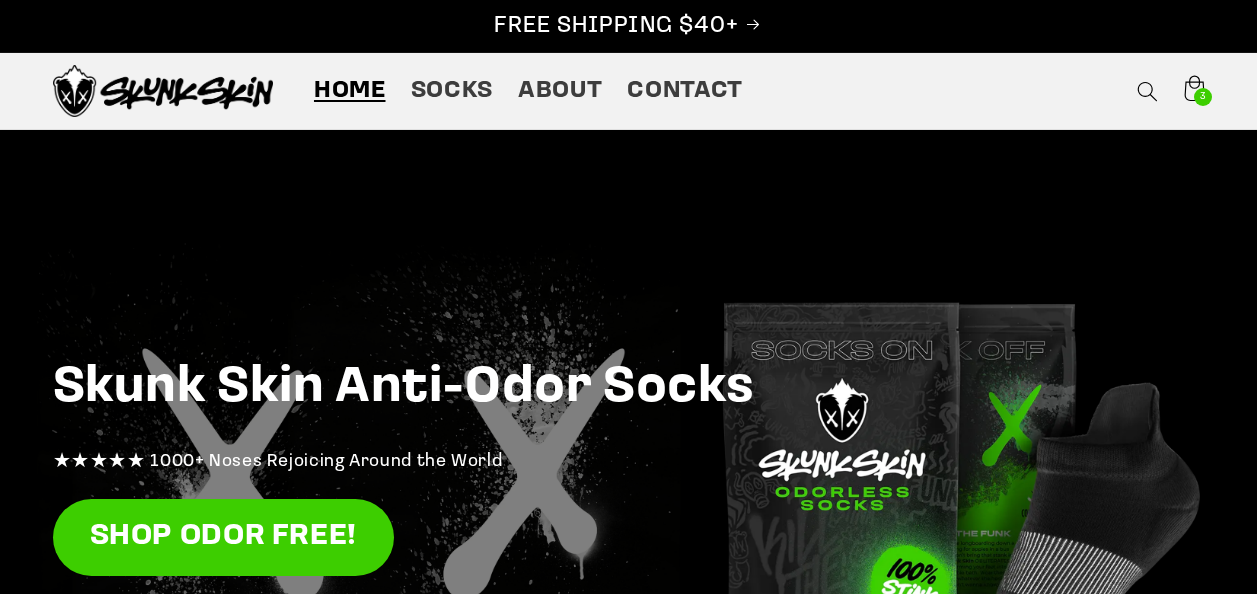scroll, scrollTop: 0, scrollLeft: 0, axis: both 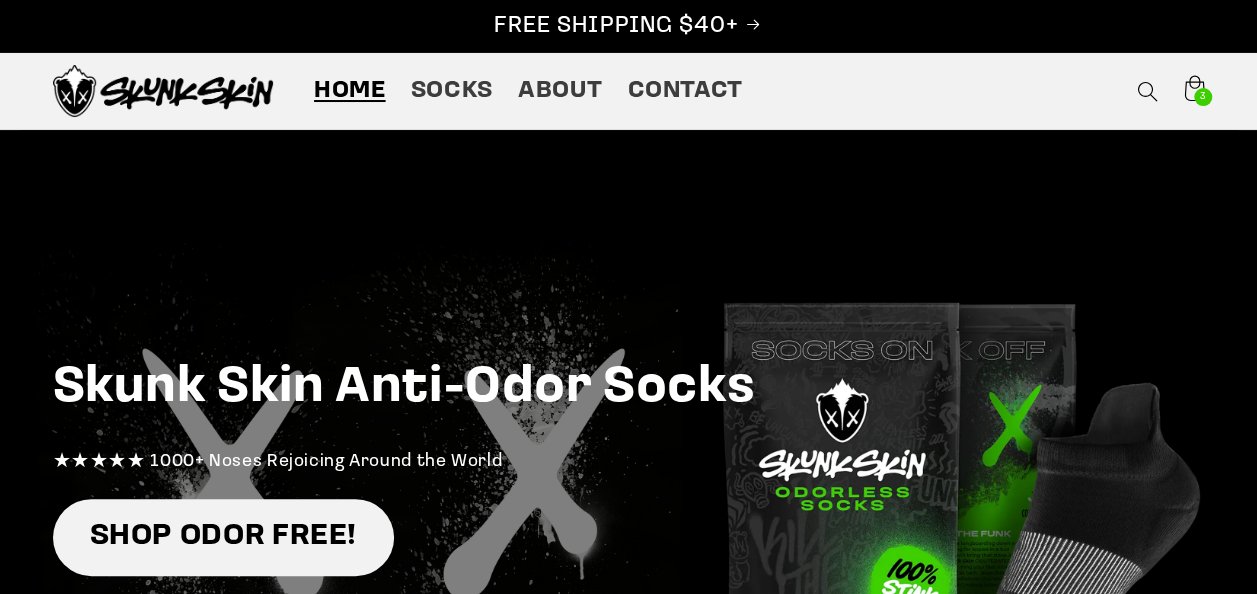 click on "SHOP ODOR FREE!" at bounding box center (223, 537) 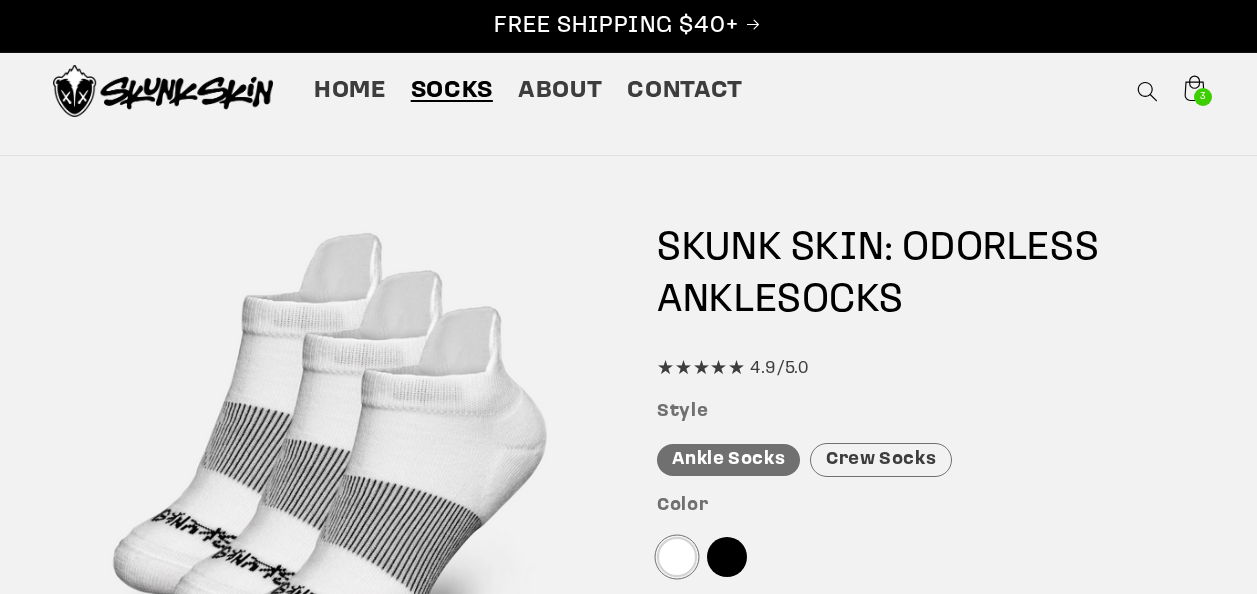 scroll, scrollTop: 0, scrollLeft: 0, axis: both 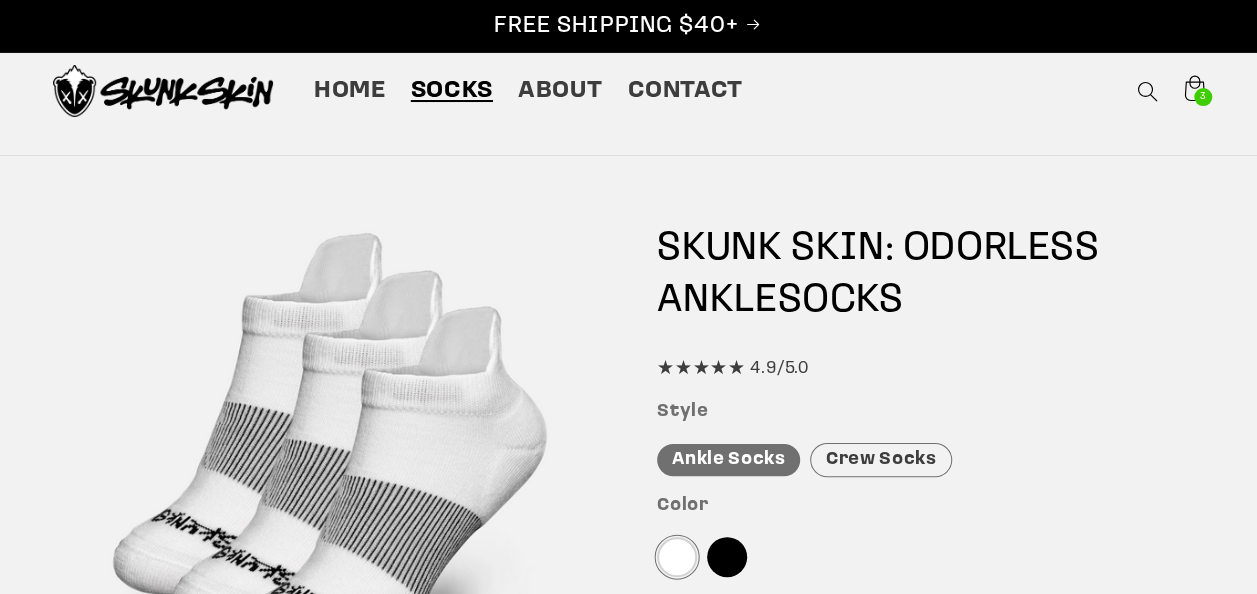 click on "Crew Socks" at bounding box center (881, 460) 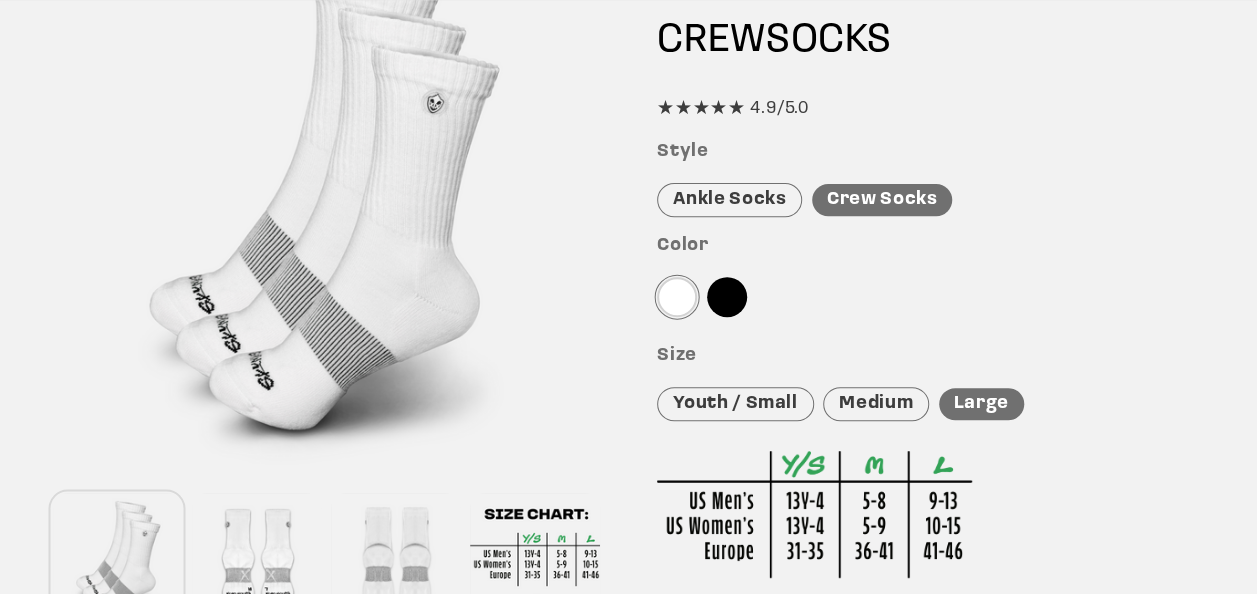 scroll, scrollTop: 264, scrollLeft: 0, axis: vertical 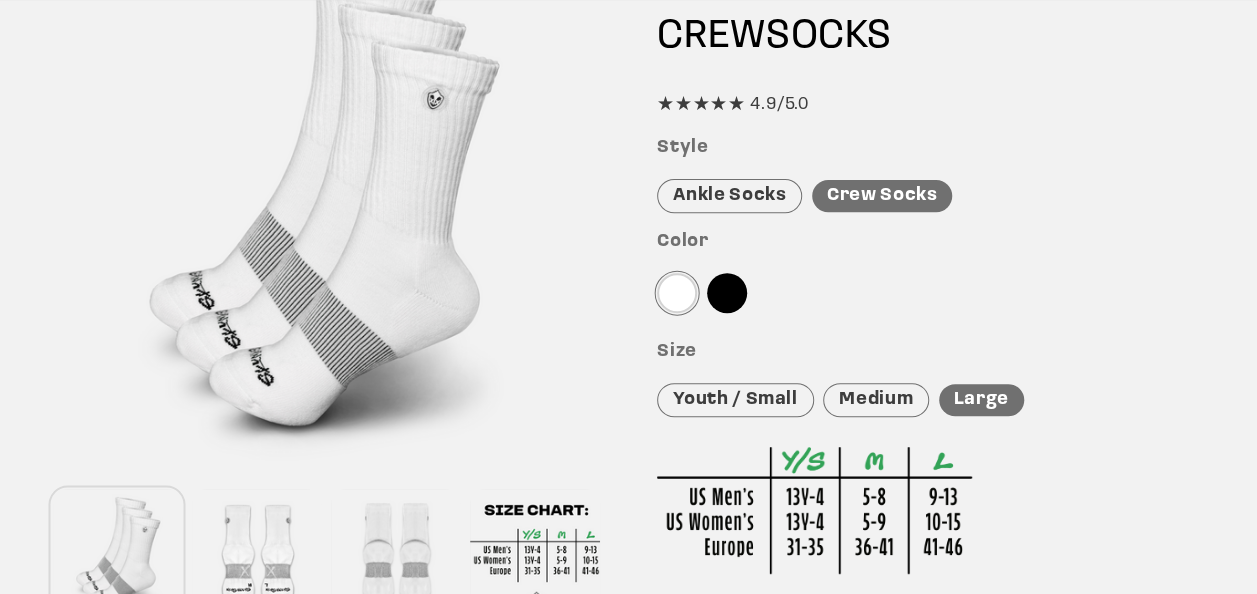 click on "Large" at bounding box center [981, 400] 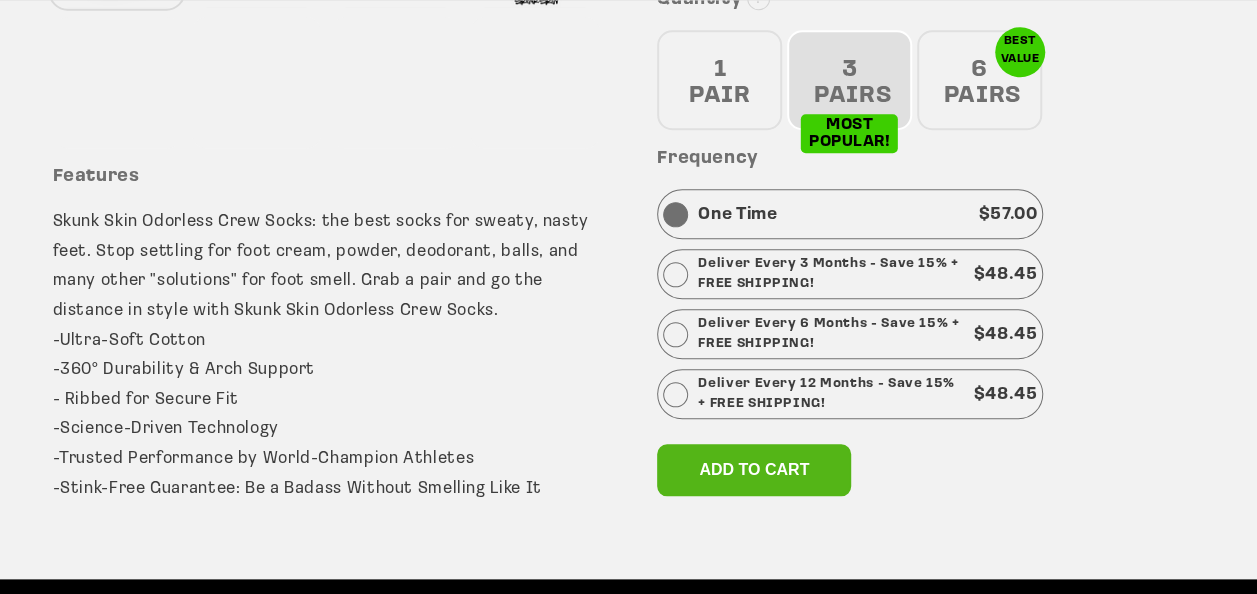 scroll, scrollTop: 880, scrollLeft: 0, axis: vertical 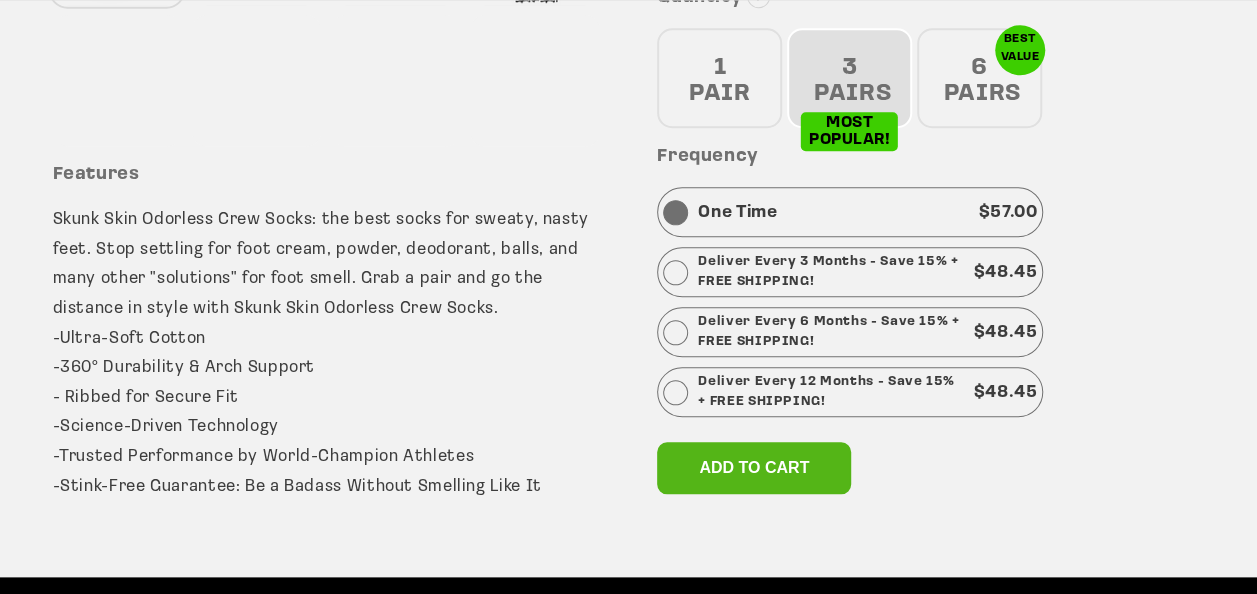 click on "1 PAIR" at bounding box center (719, 78) 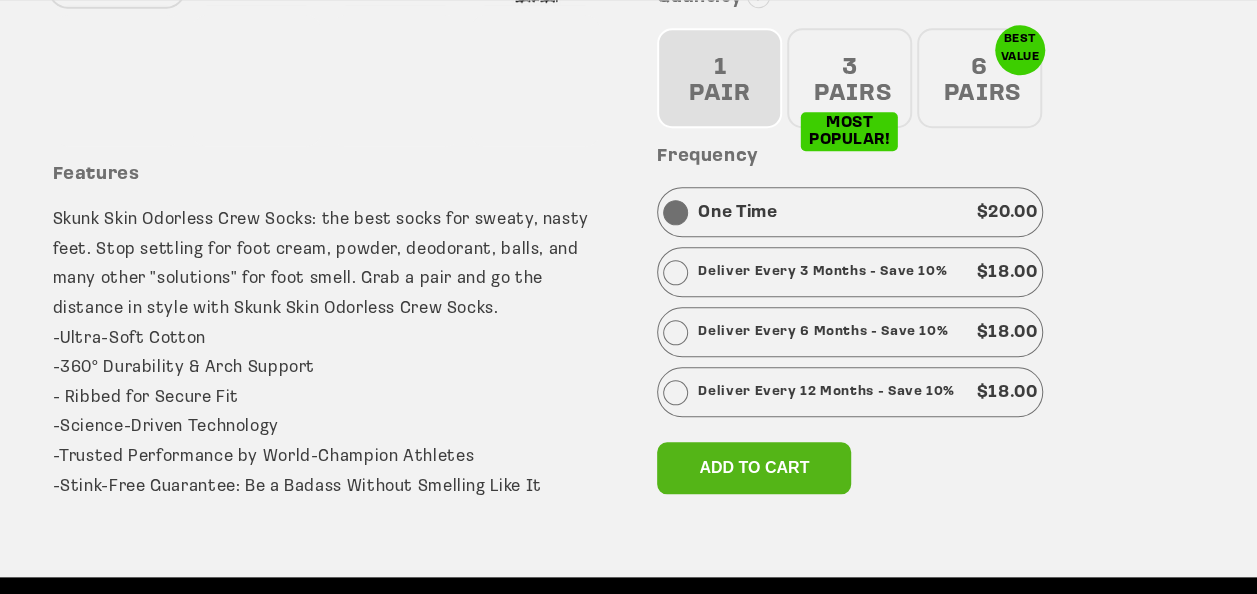 click on "3 PAIRS" at bounding box center [849, 78] 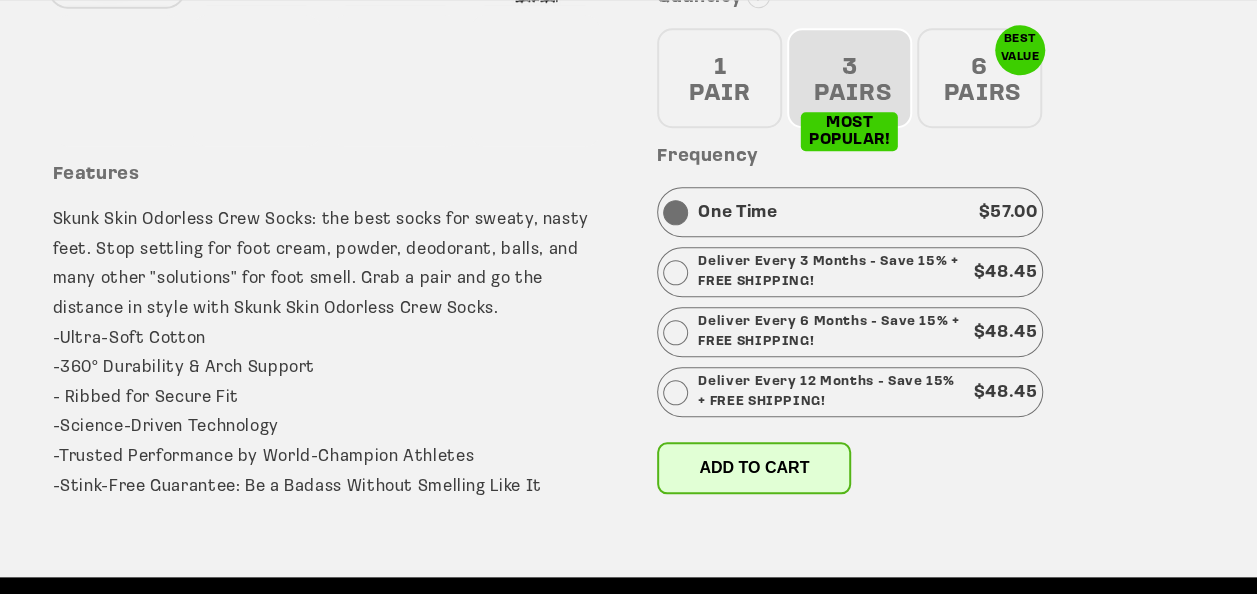 click on "Add to cart" at bounding box center (754, 467) 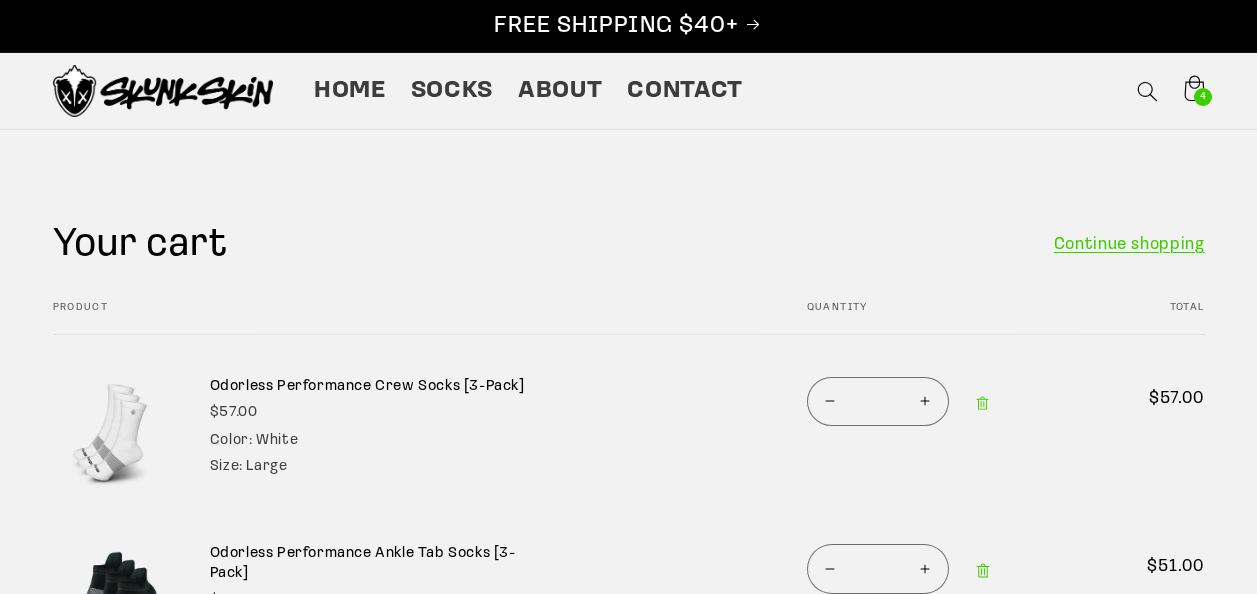 scroll, scrollTop: 0, scrollLeft: 0, axis: both 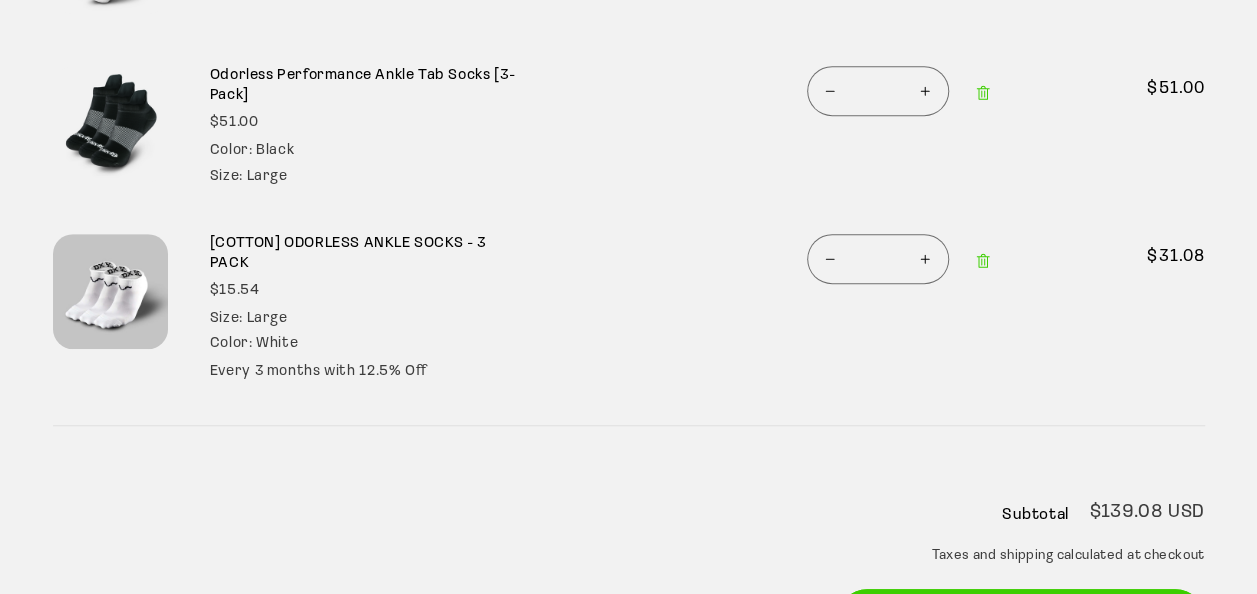 click at bounding box center (110, 291) 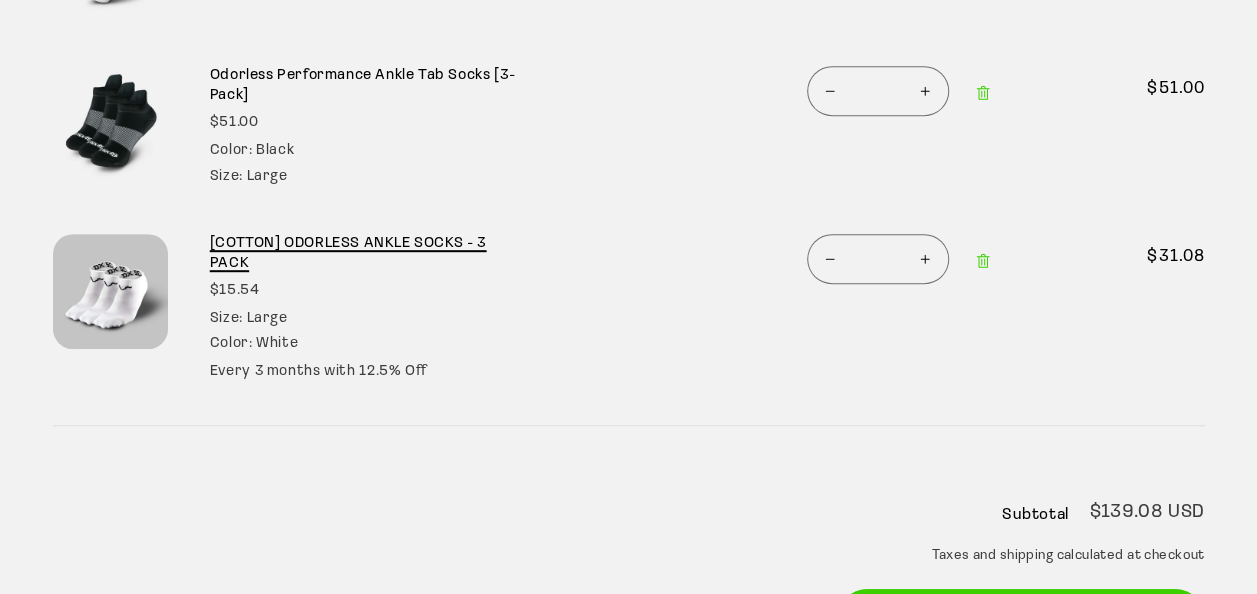click on "[COTTON] ODORLESS ANKLE SOCKS - 3 PACK" at bounding box center (367, 253) 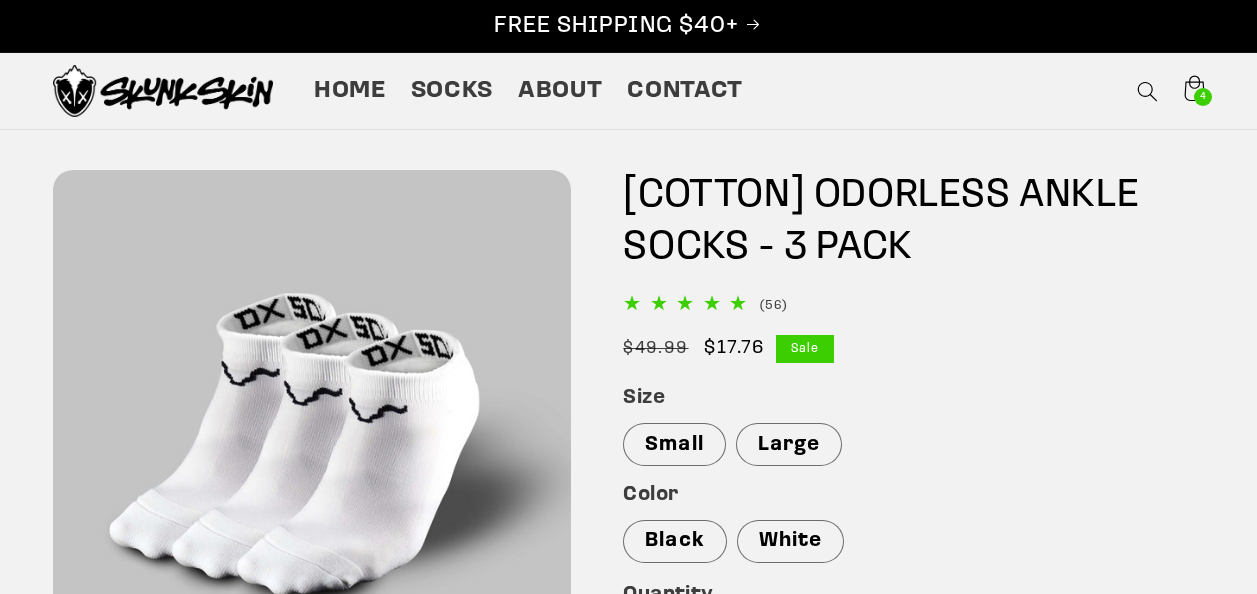 scroll, scrollTop: 0, scrollLeft: 0, axis: both 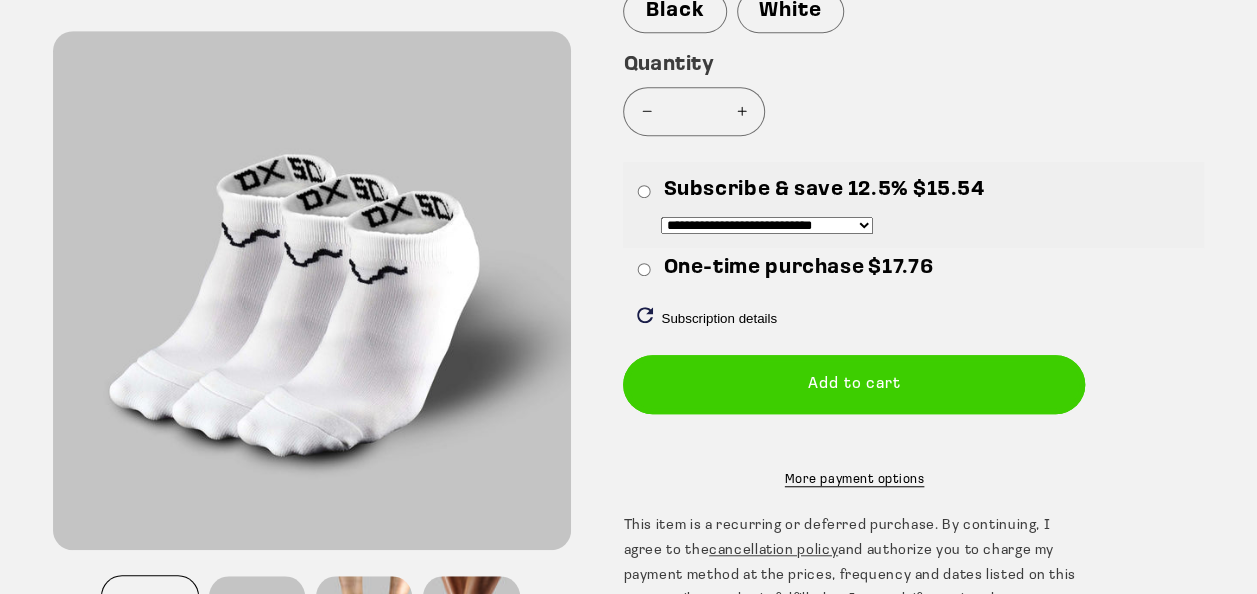 click on "One-time purchase" at bounding box center [765, 268] 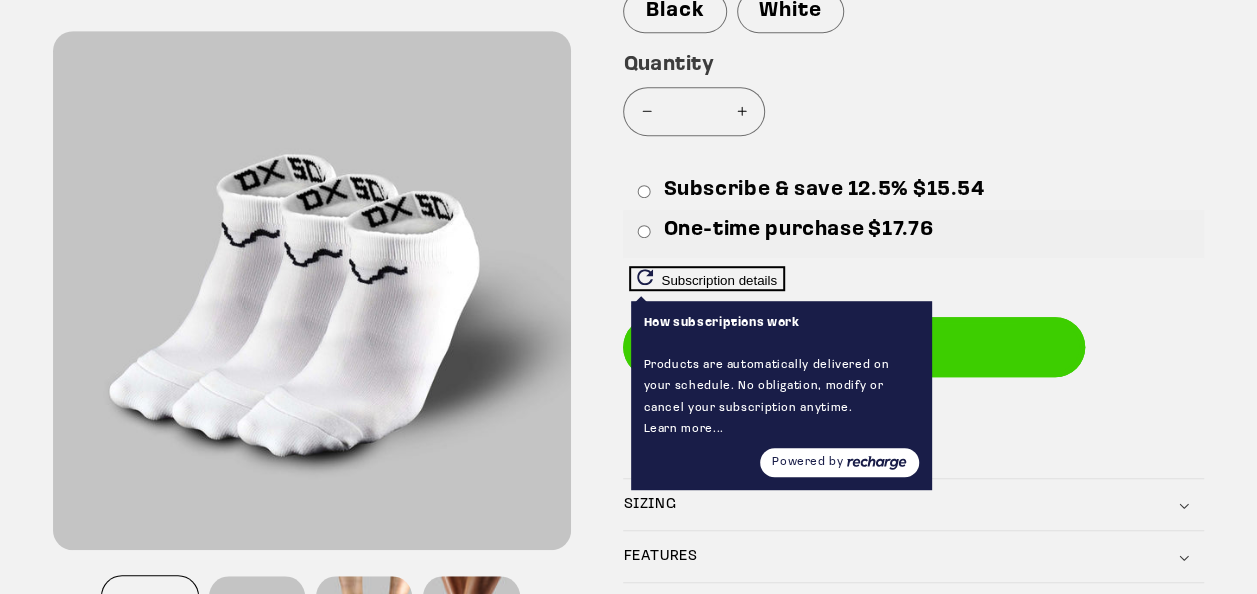 click on "Subscription details" at bounding box center (715, 280) 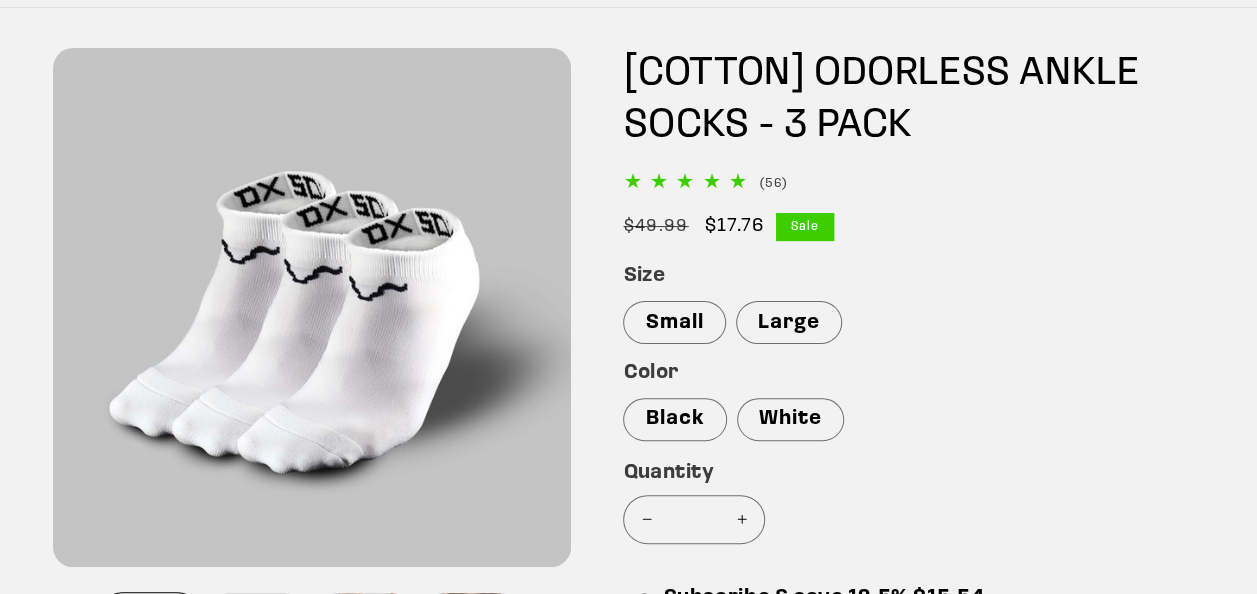 scroll, scrollTop: 129, scrollLeft: 0, axis: vertical 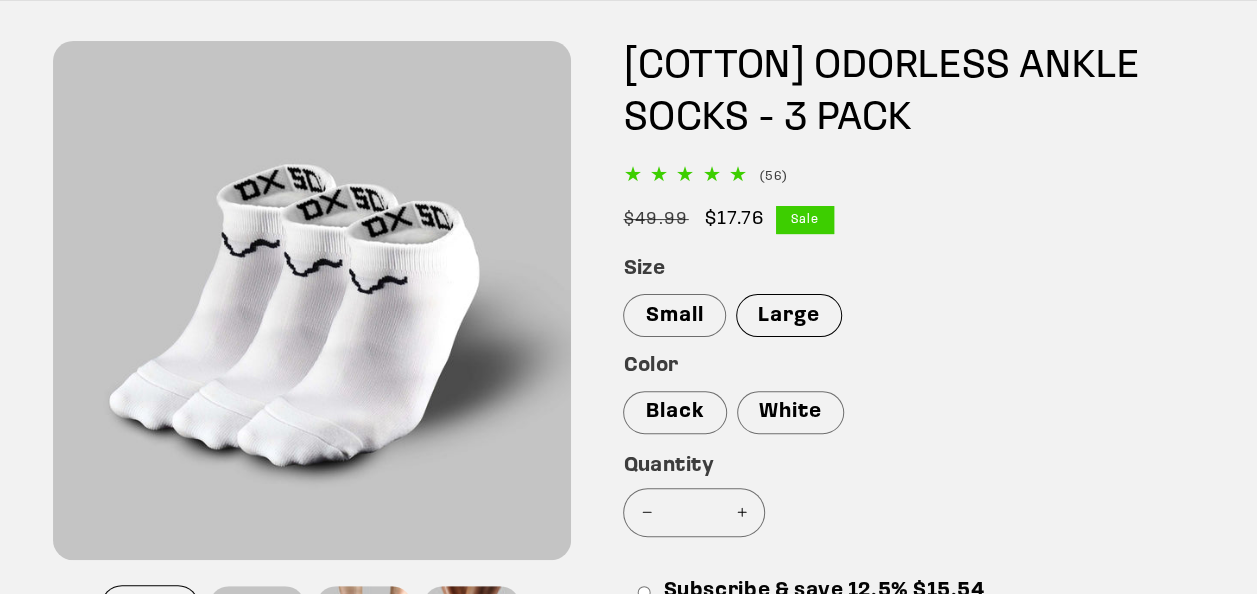 click on "Large" at bounding box center [789, 315] 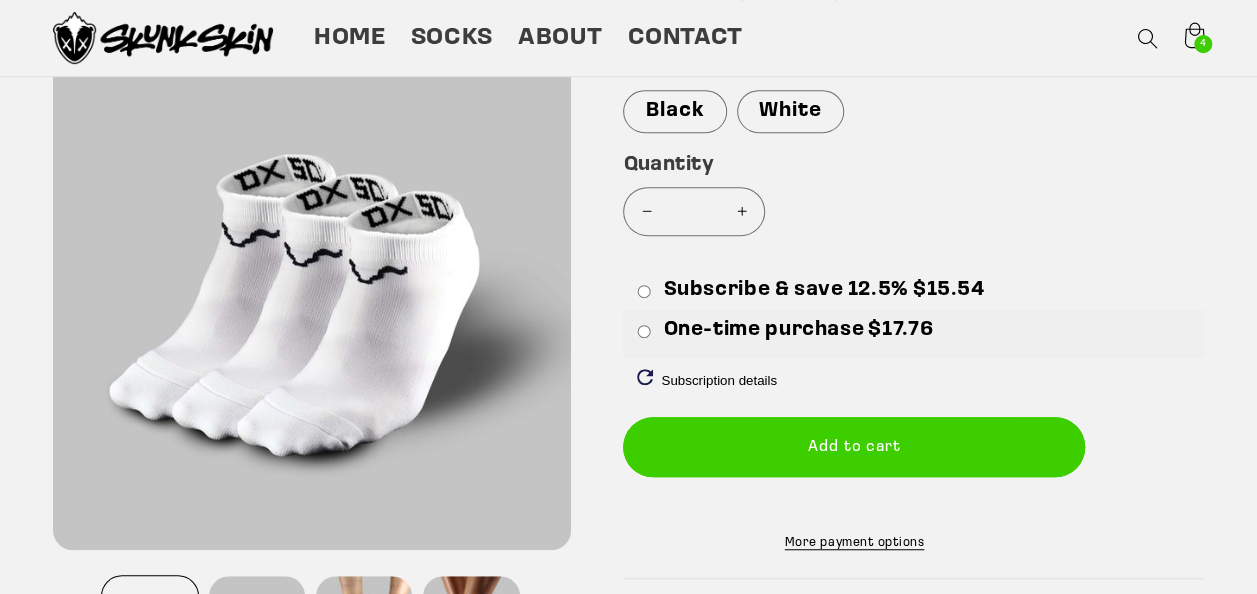 scroll, scrollTop: 429, scrollLeft: 0, axis: vertical 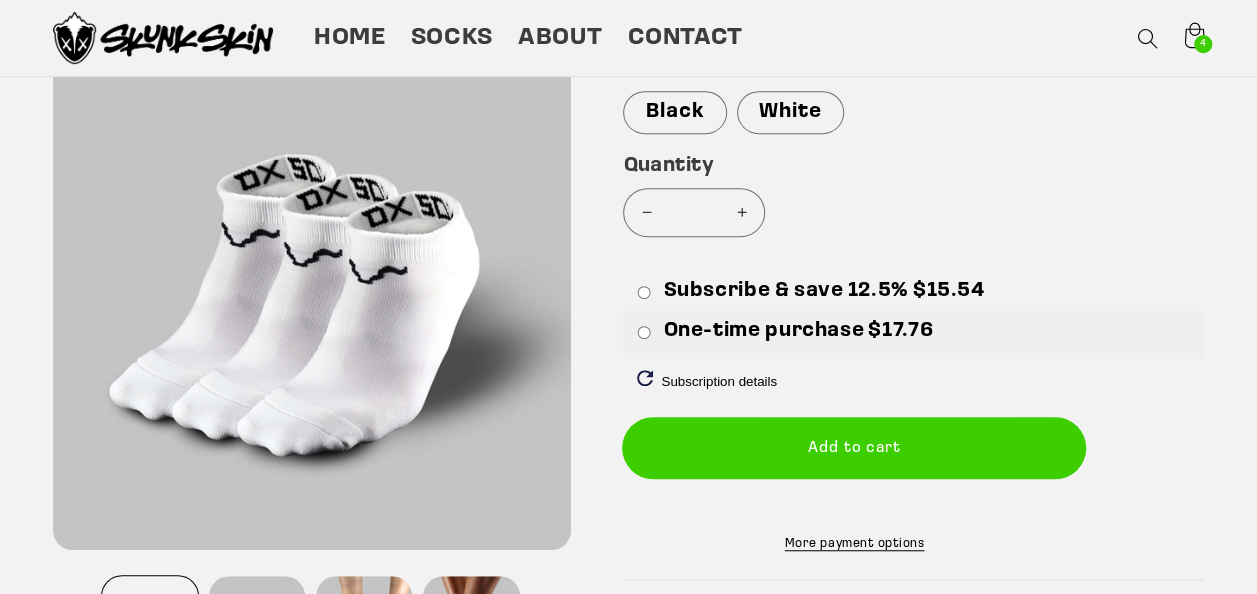 click on "Add to cart" at bounding box center [854, 447] 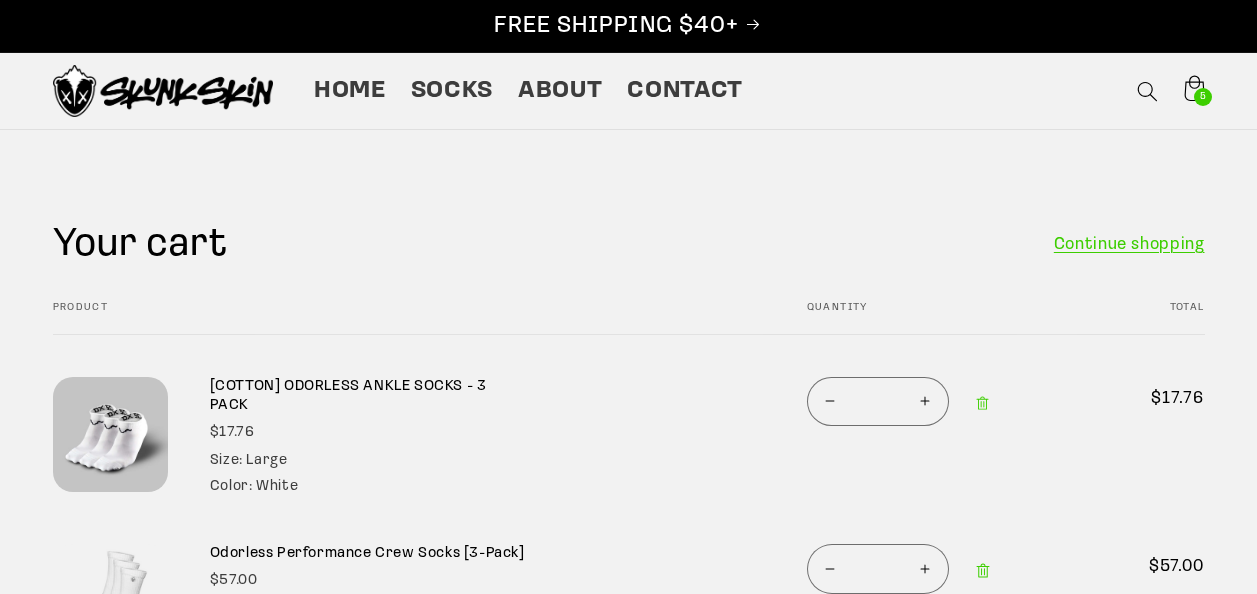 scroll, scrollTop: 0, scrollLeft: 0, axis: both 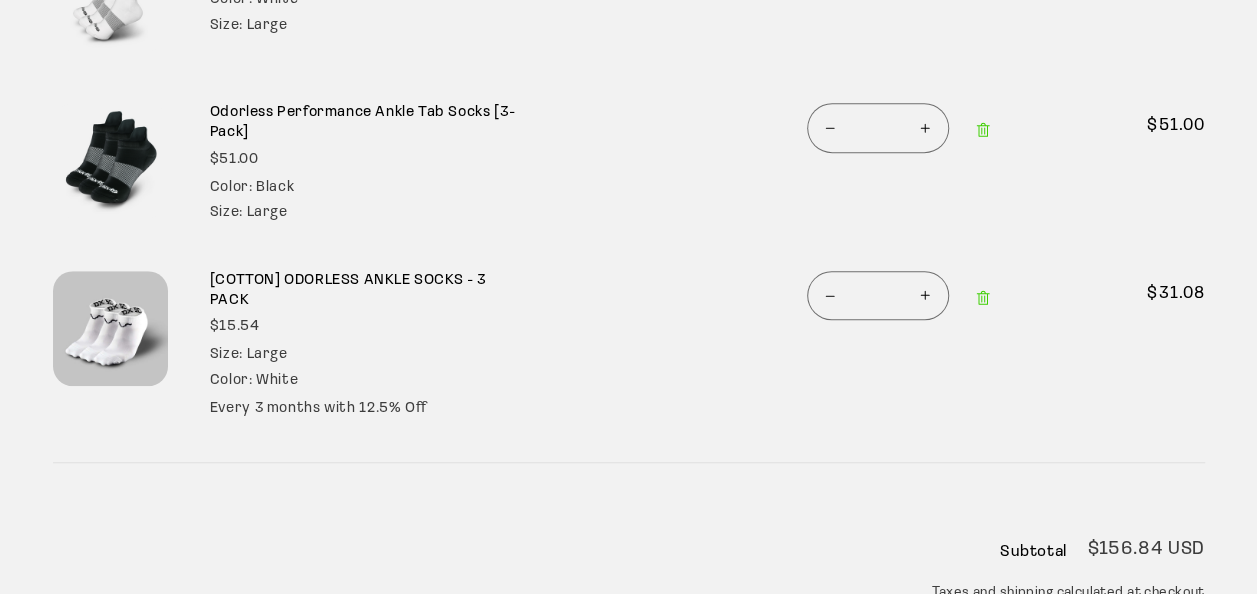 click on "Decrease quantity for [COTTON] ODORLESS ANKLE SOCKS - 3 PACK" at bounding box center (830, 295) 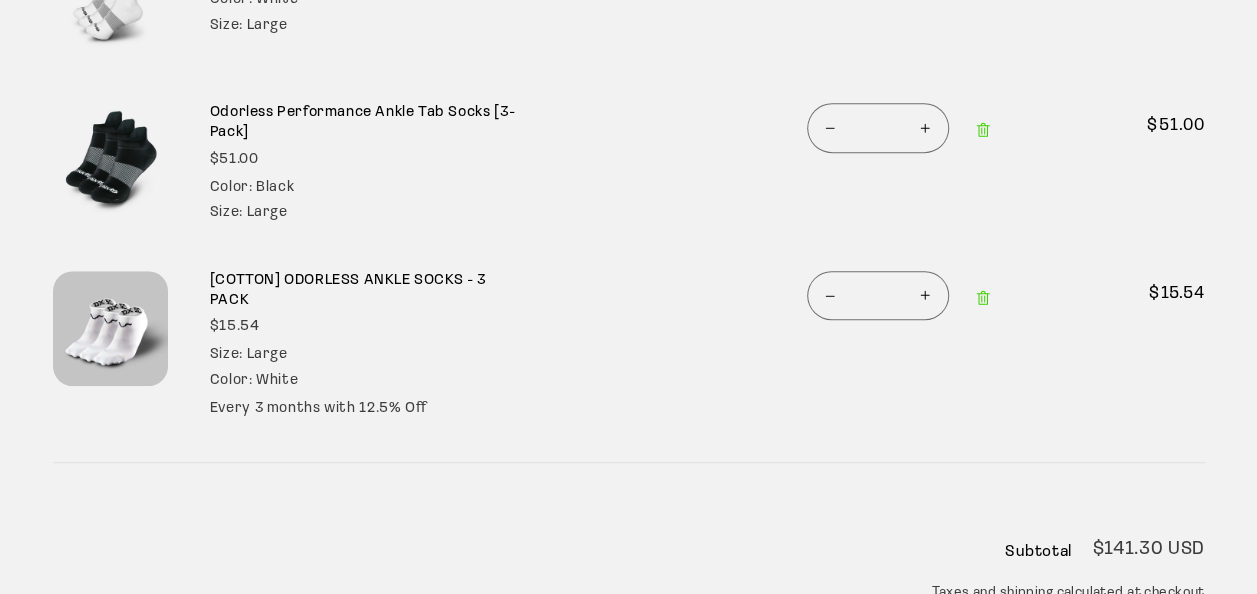 click on "Decrease quantity for [COTTON] ODORLESS ANKLE SOCKS - 3 PACK" at bounding box center (830, 295) 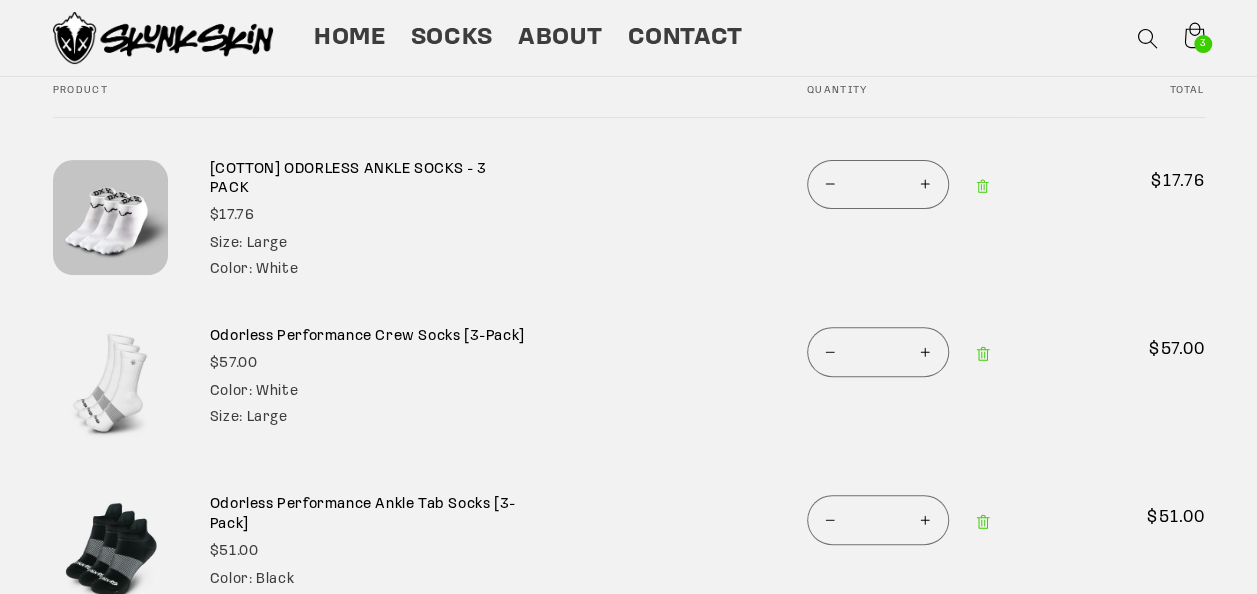 scroll, scrollTop: 212, scrollLeft: 0, axis: vertical 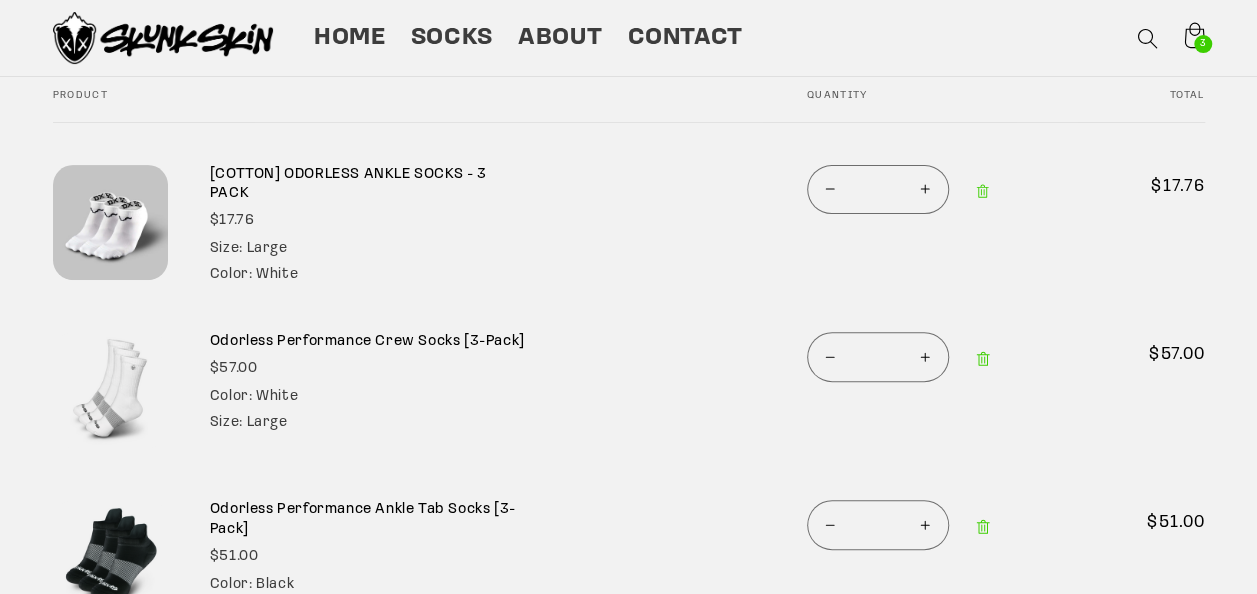 click on "Increase quantity for [COTTON] ODORLESS ANKLE SOCKS - 3 PACK" at bounding box center [925, 189] 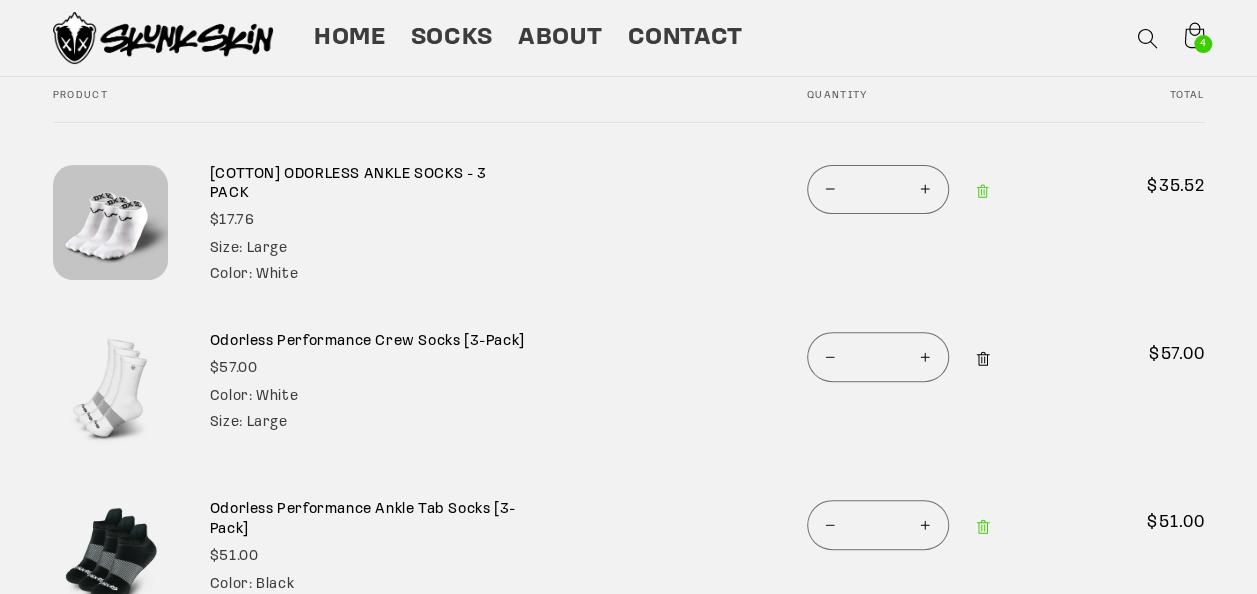 click 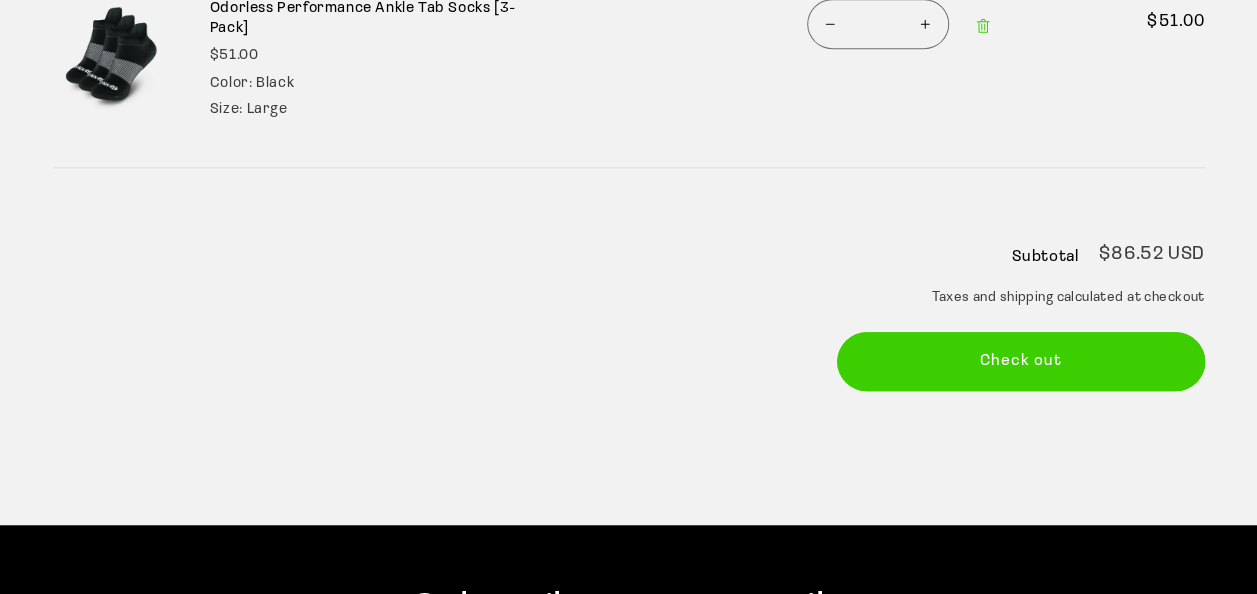 scroll, scrollTop: 546, scrollLeft: 0, axis: vertical 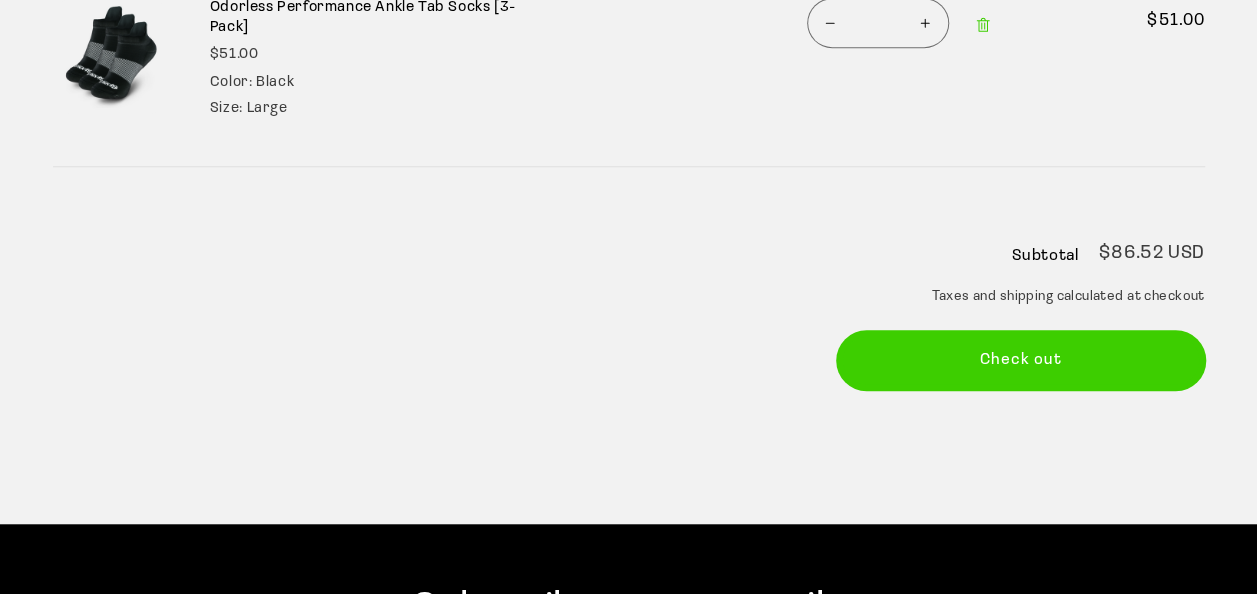 click on "Check out" at bounding box center [1021, 360] 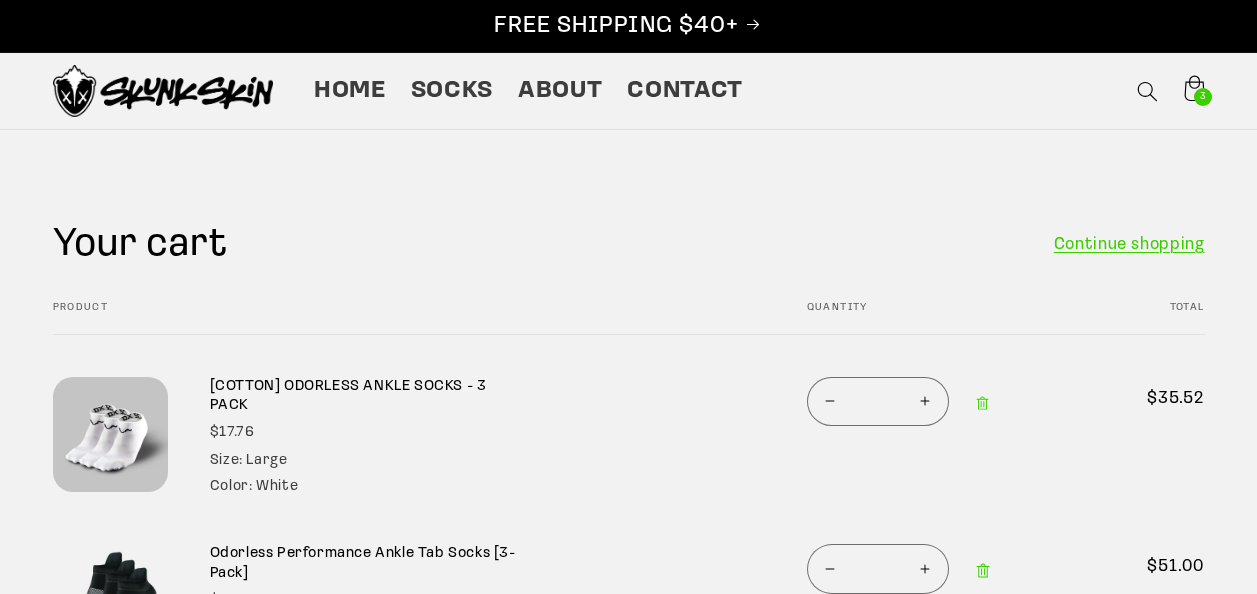 scroll, scrollTop: 546, scrollLeft: 0, axis: vertical 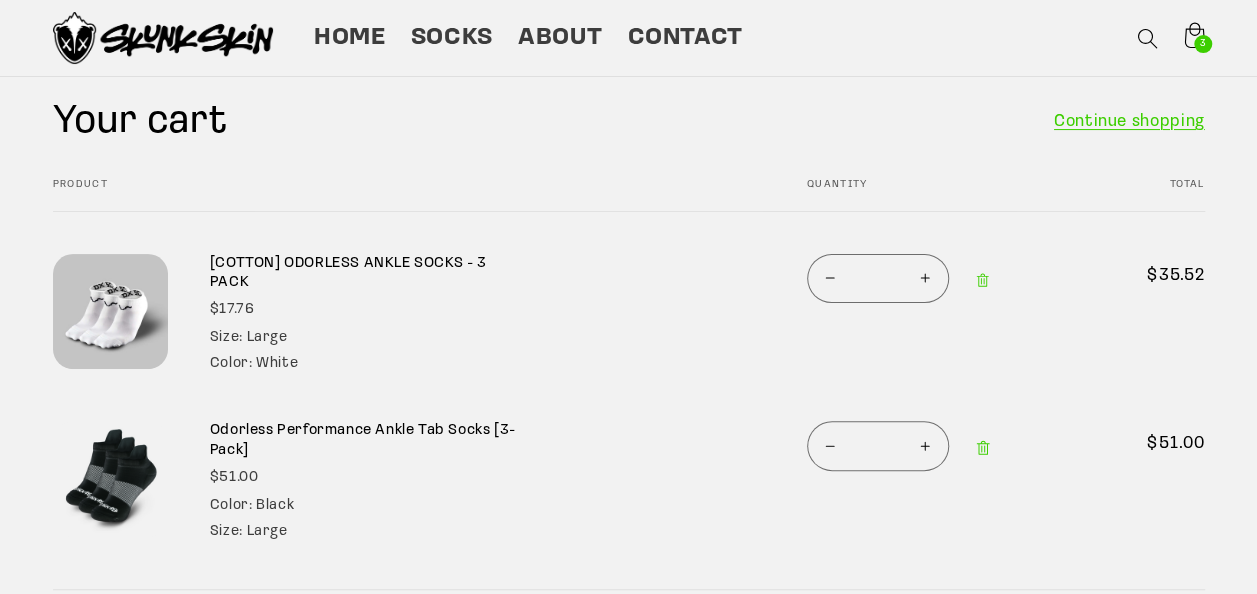 click on "Increase quantity for [COTTON] ODORLESS ANKLE SOCKS - 3 PACK" at bounding box center [925, 278] 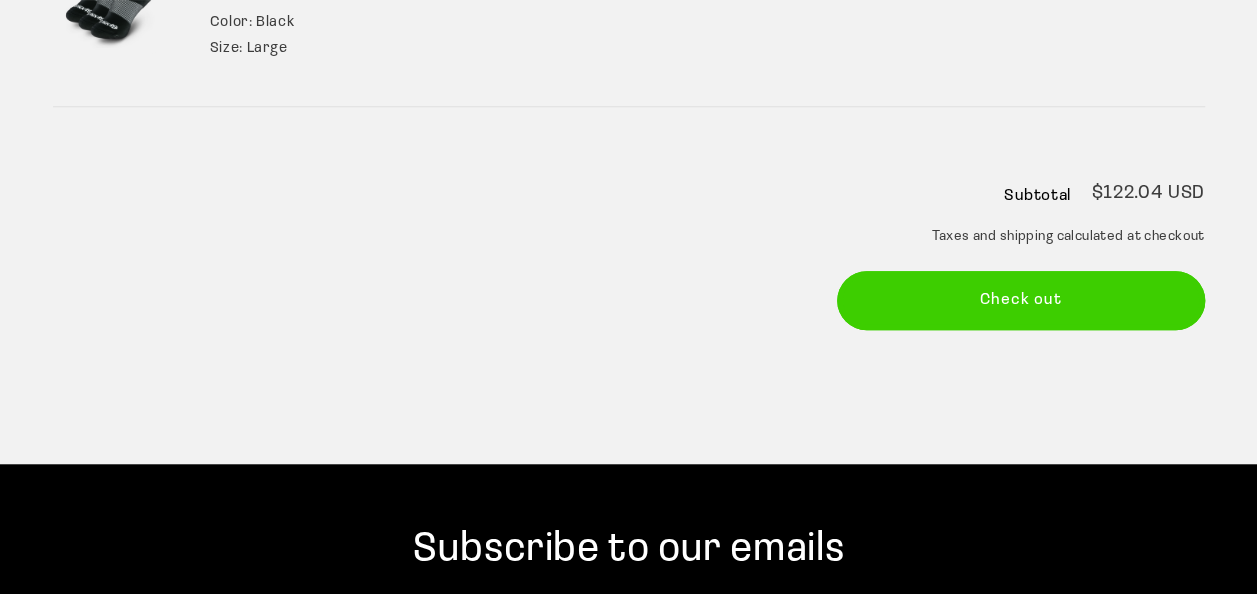 scroll, scrollTop: 608, scrollLeft: 0, axis: vertical 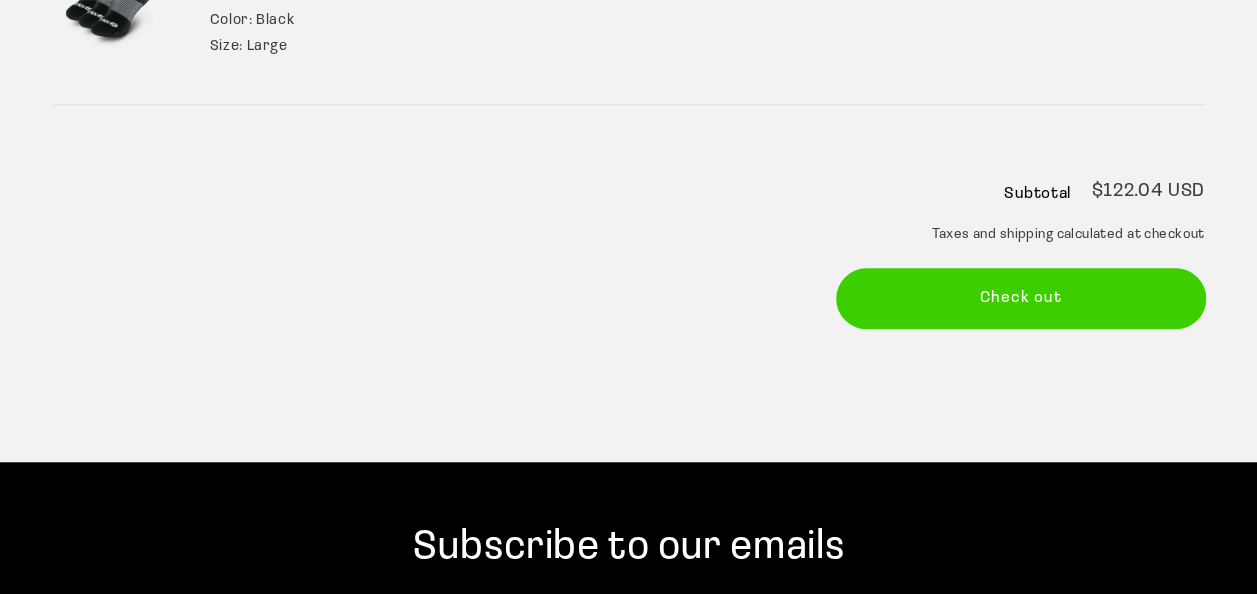 click on "Check out" at bounding box center (1021, 298) 